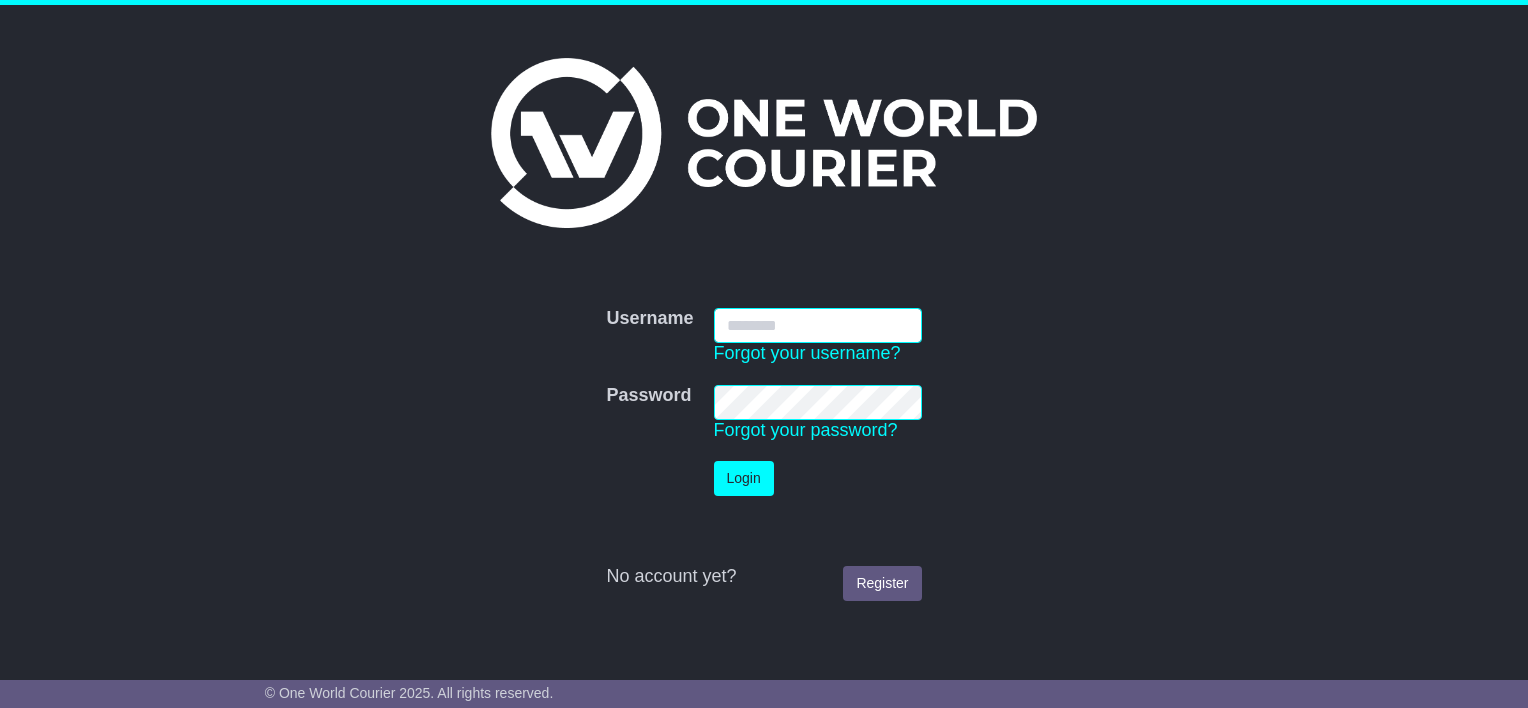 scroll, scrollTop: 0, scrollLeft: 0, axis: both 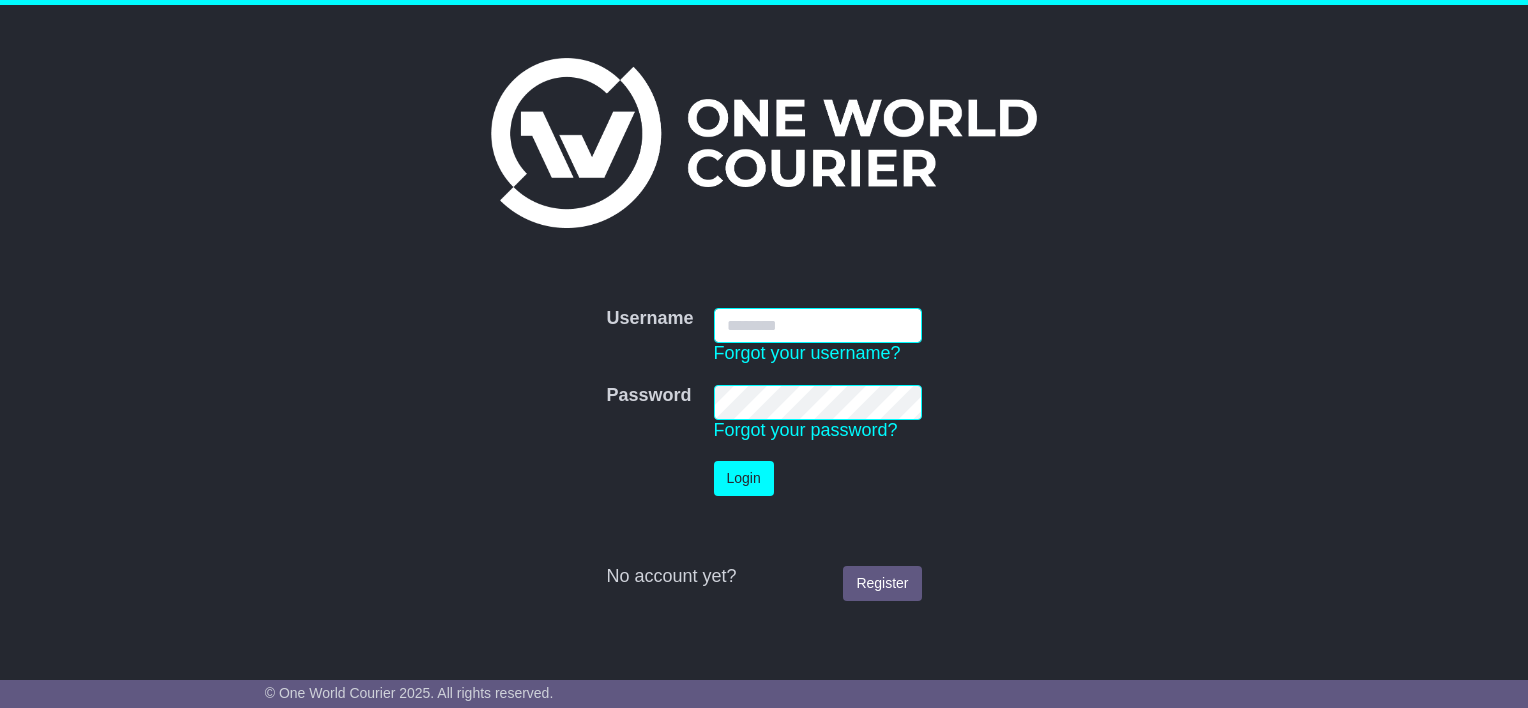 type on "**********" 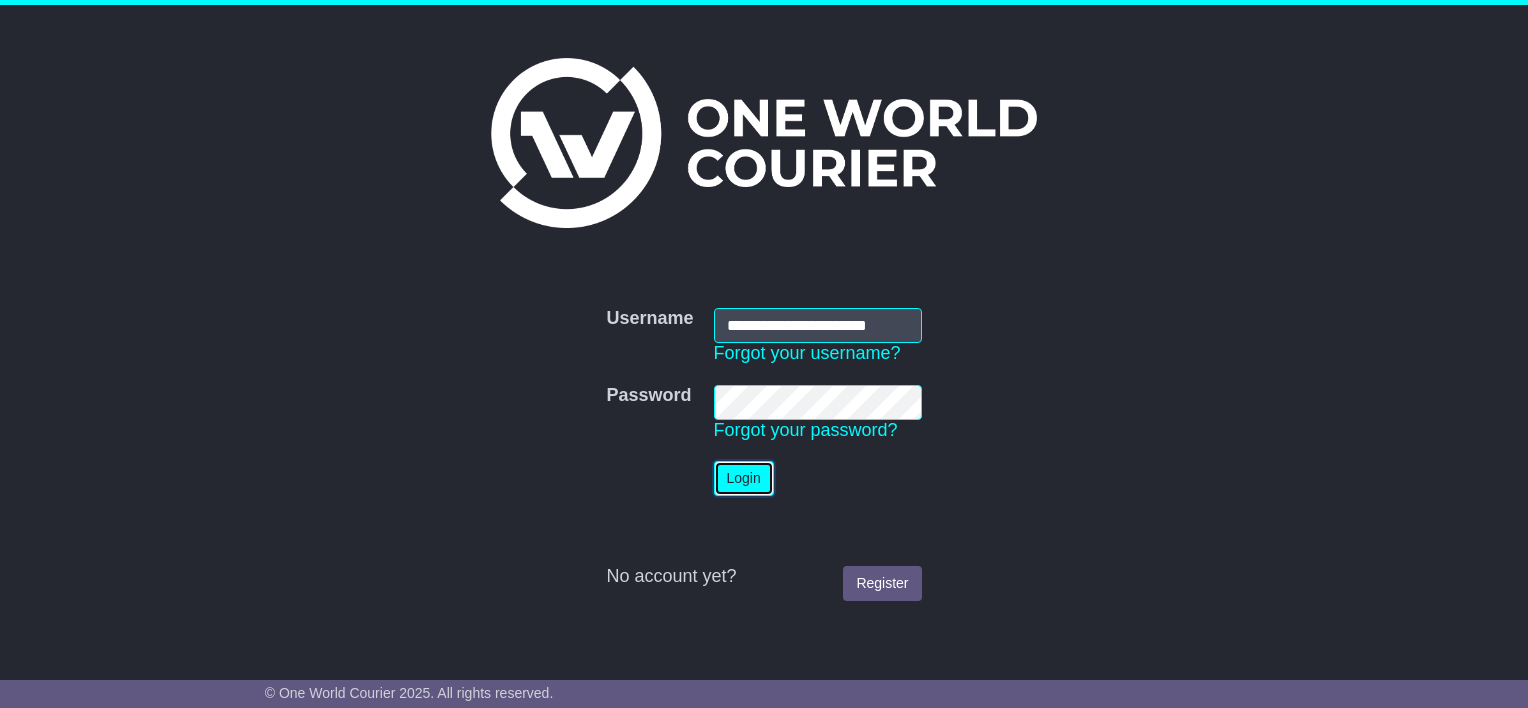 click on "Login" at bounding box center (744, 478) 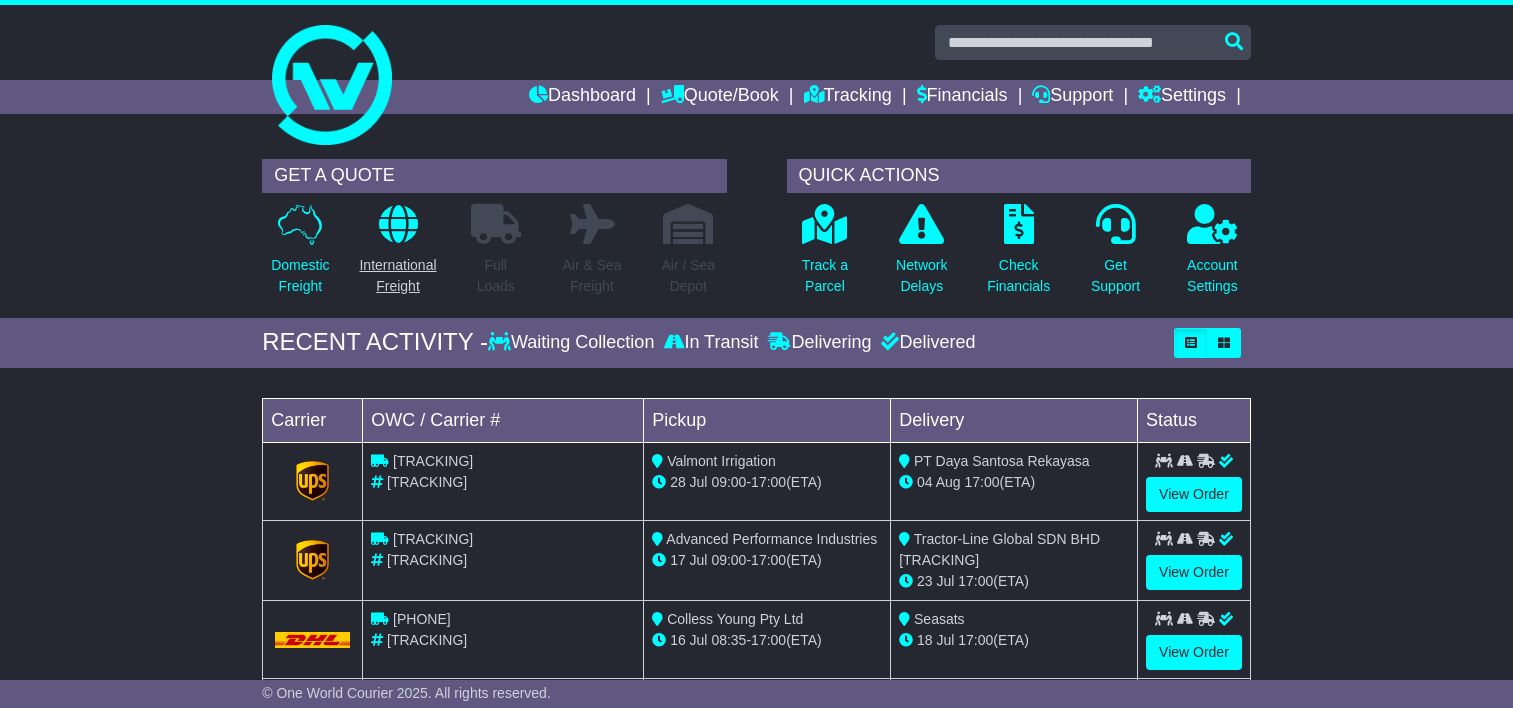 scroll, scrollTop: 0, scrollLeft: 0, axis: both 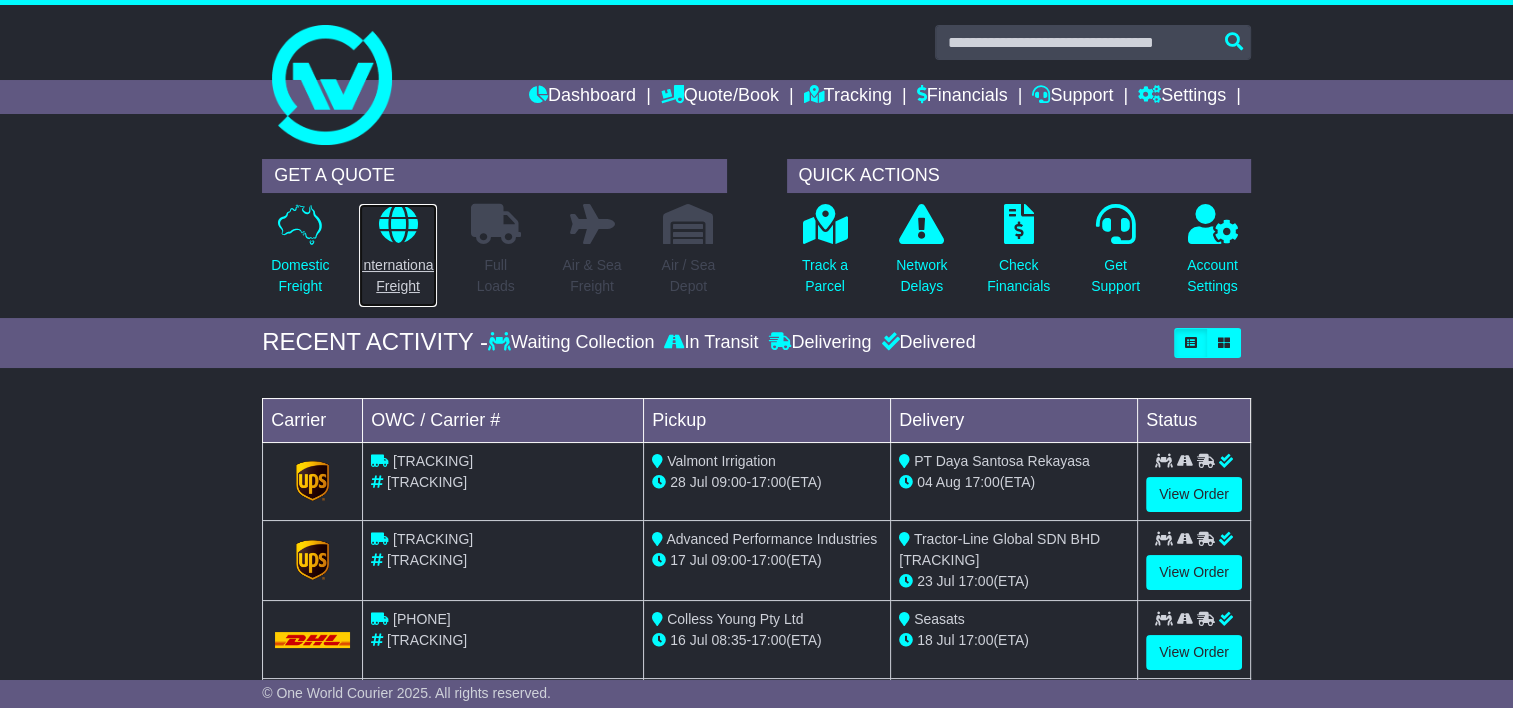 click at bounding box center (398, 224) 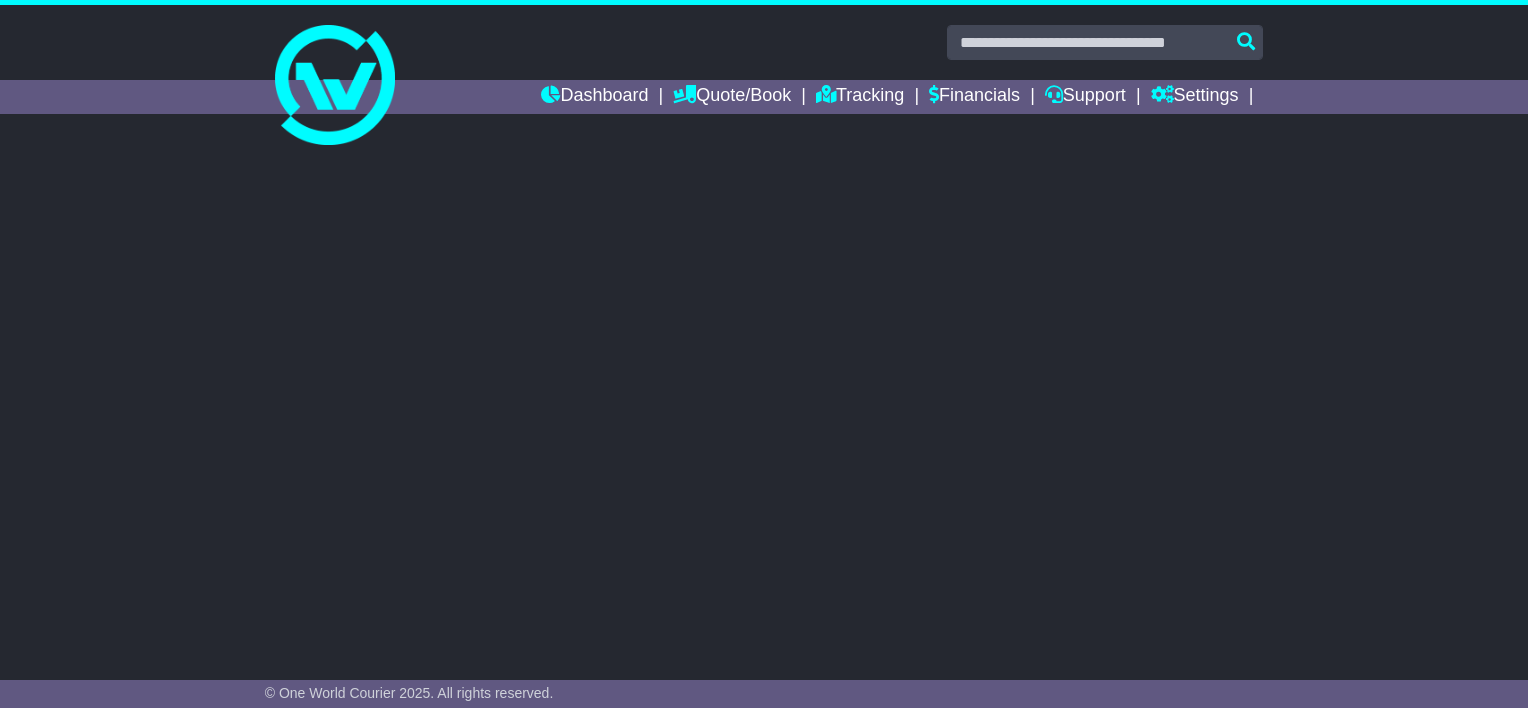 scroll, scrollTop: 0, scrollLeft: 0, axis: both 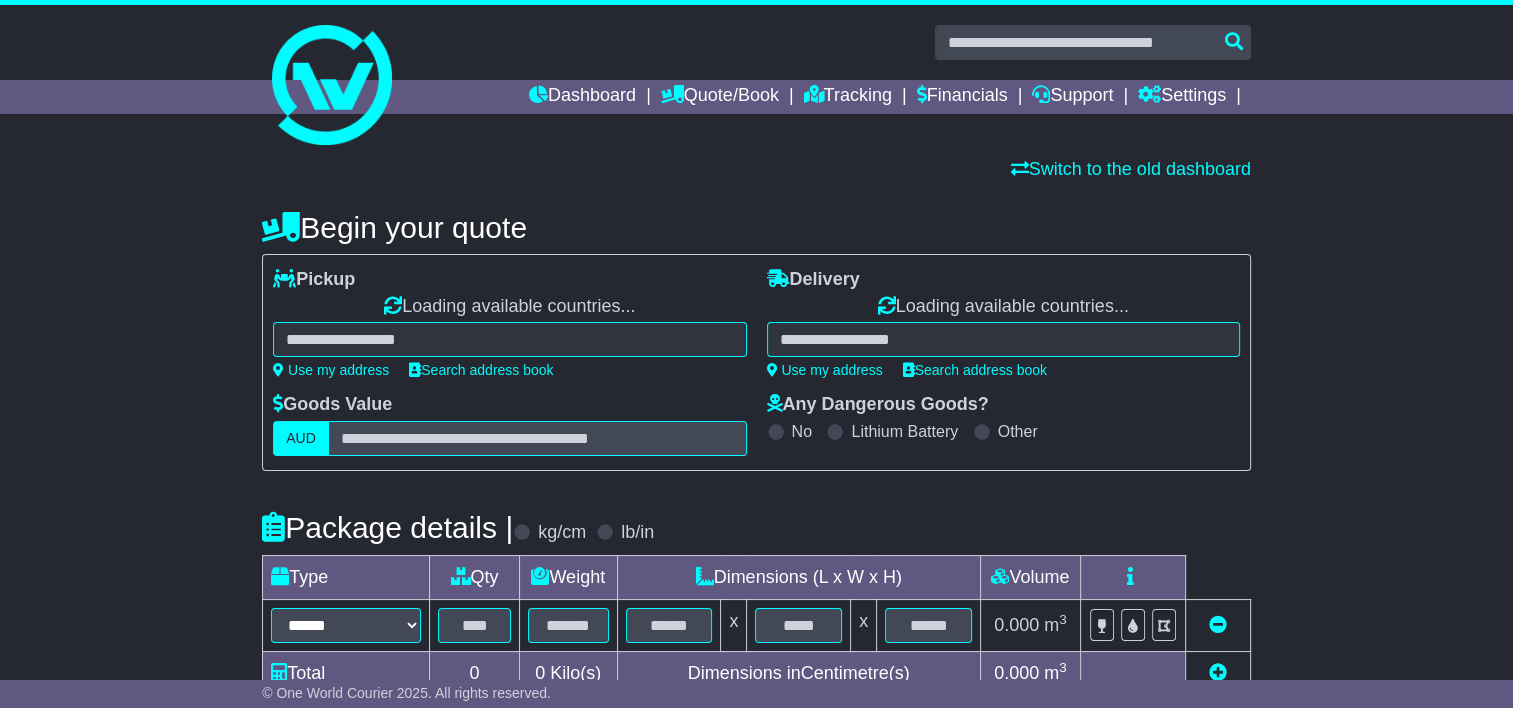 select on "**" 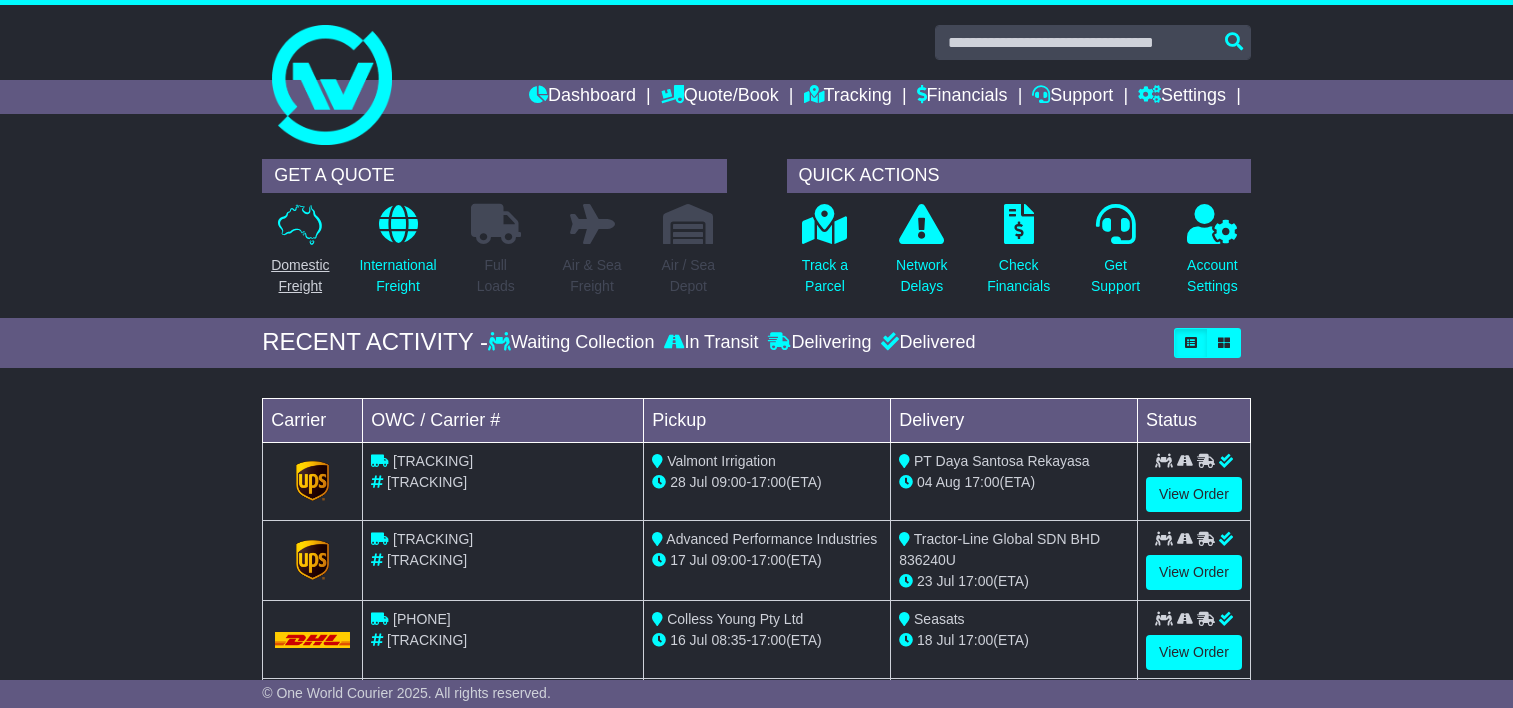 scroll, scrollTop: 0, scrollLeft: 0, axis: both 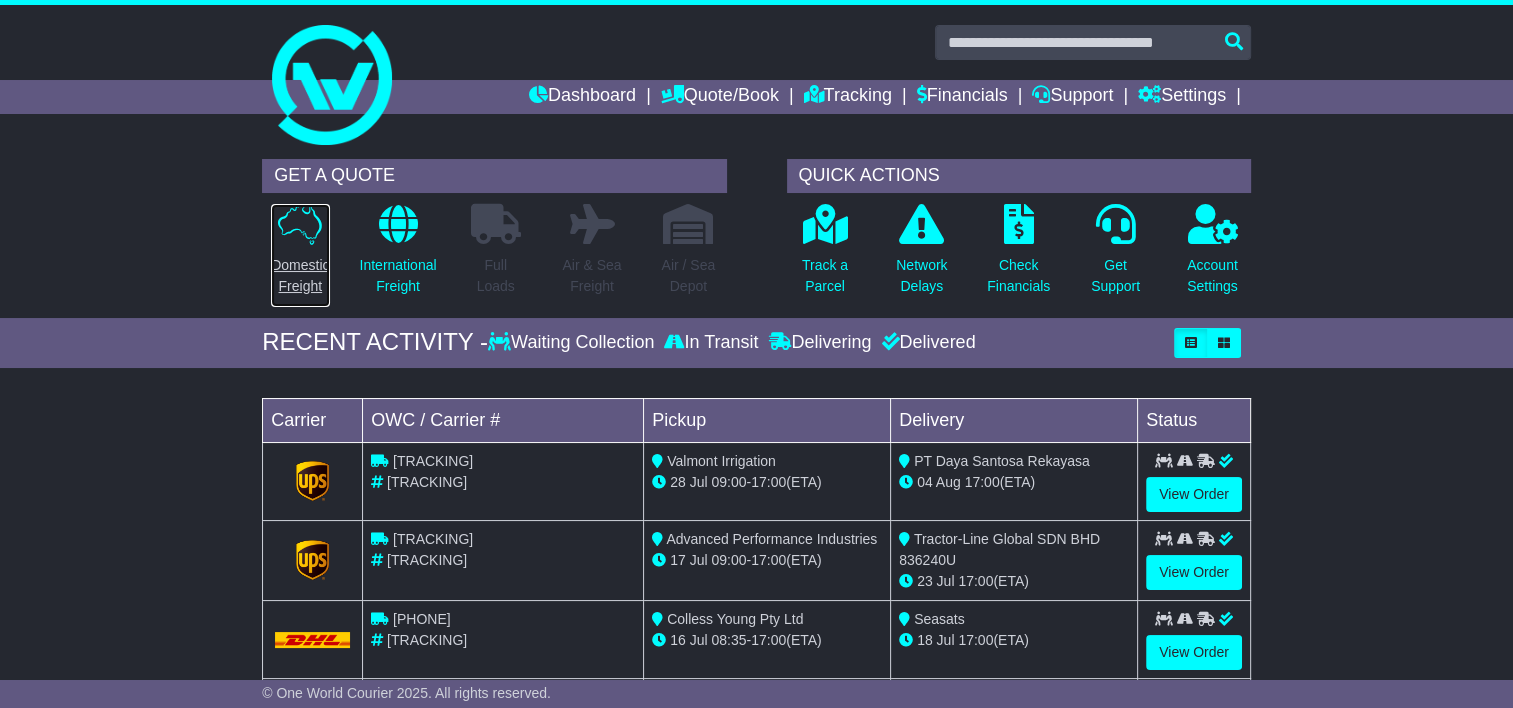 click on "Domestic Freight" at bounding box center (300, 255) 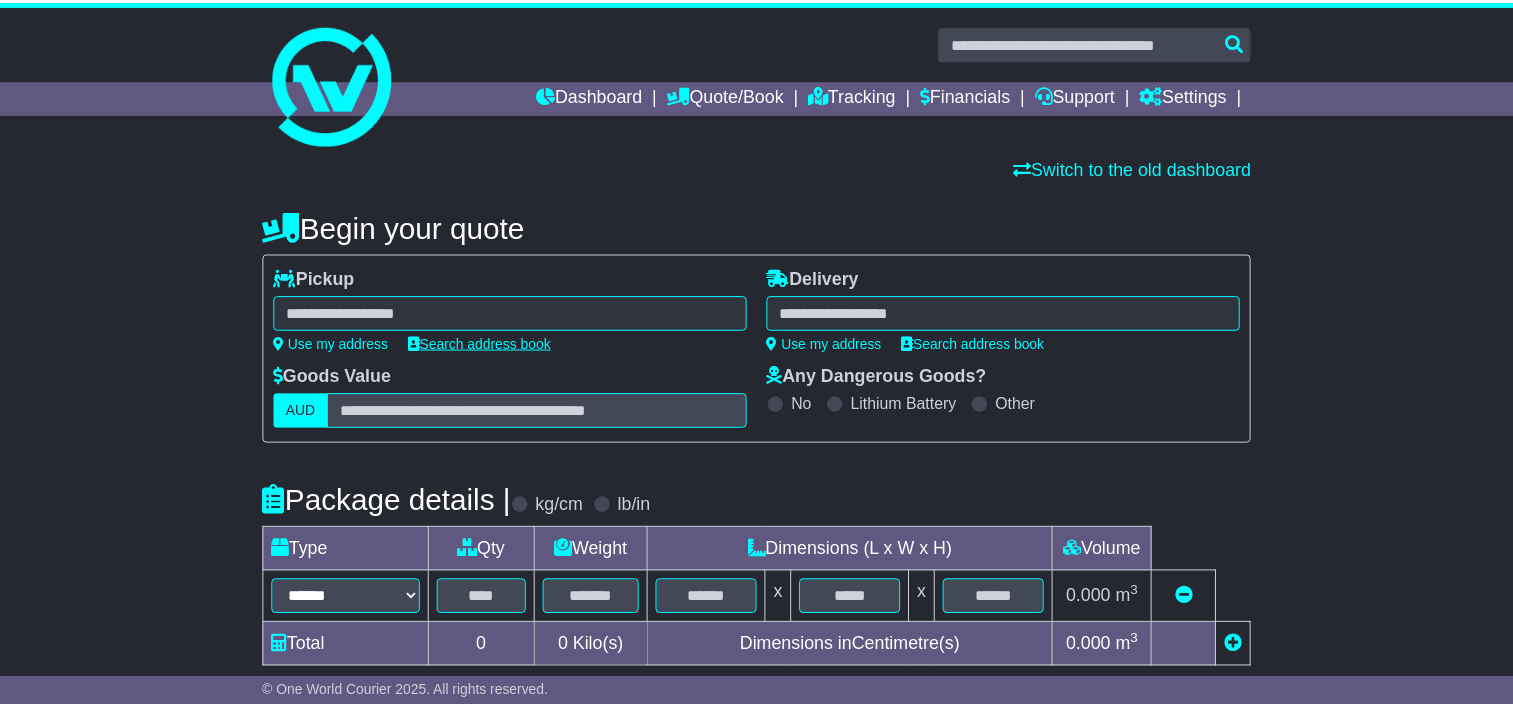 scroll, scrollTop: 0, scrollLeft: 0, axis: both 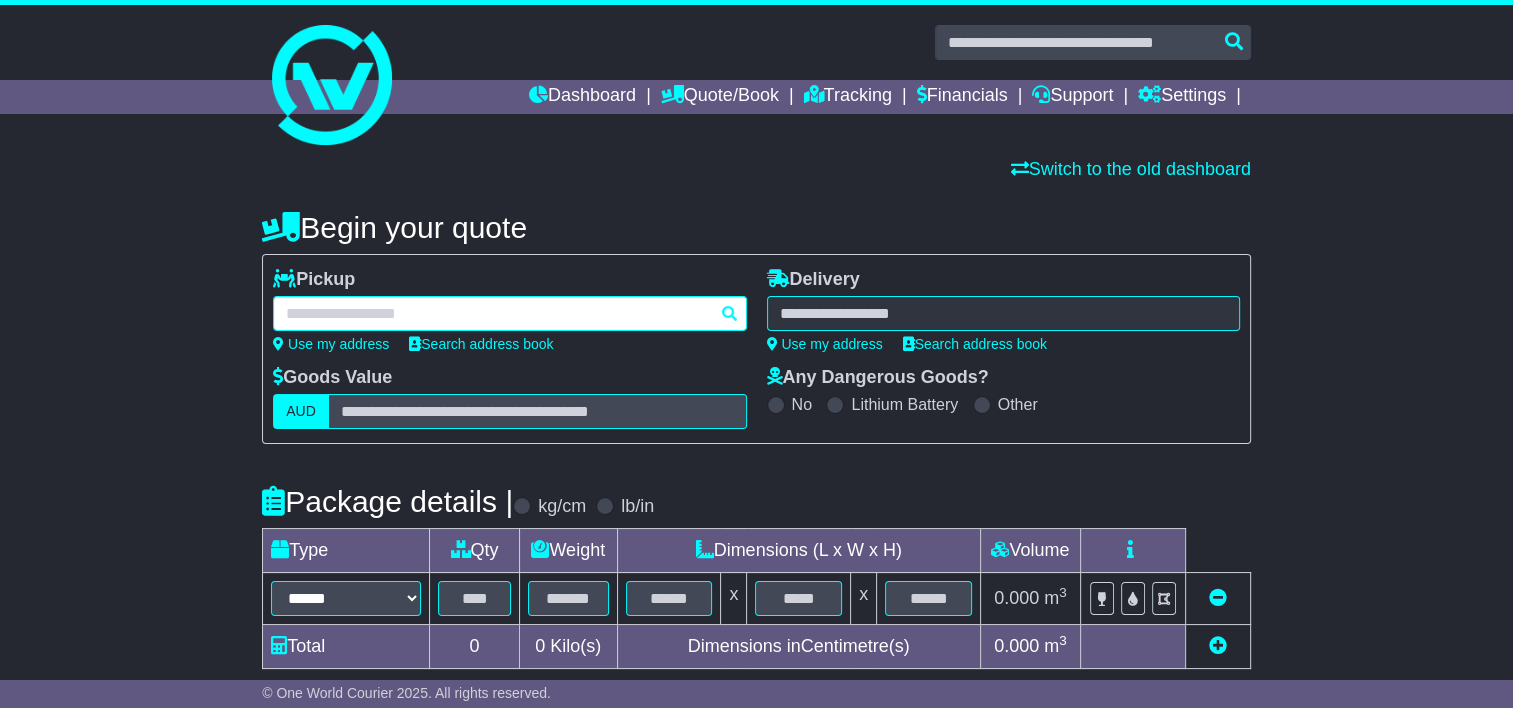 click at bounding box center (509, 313) 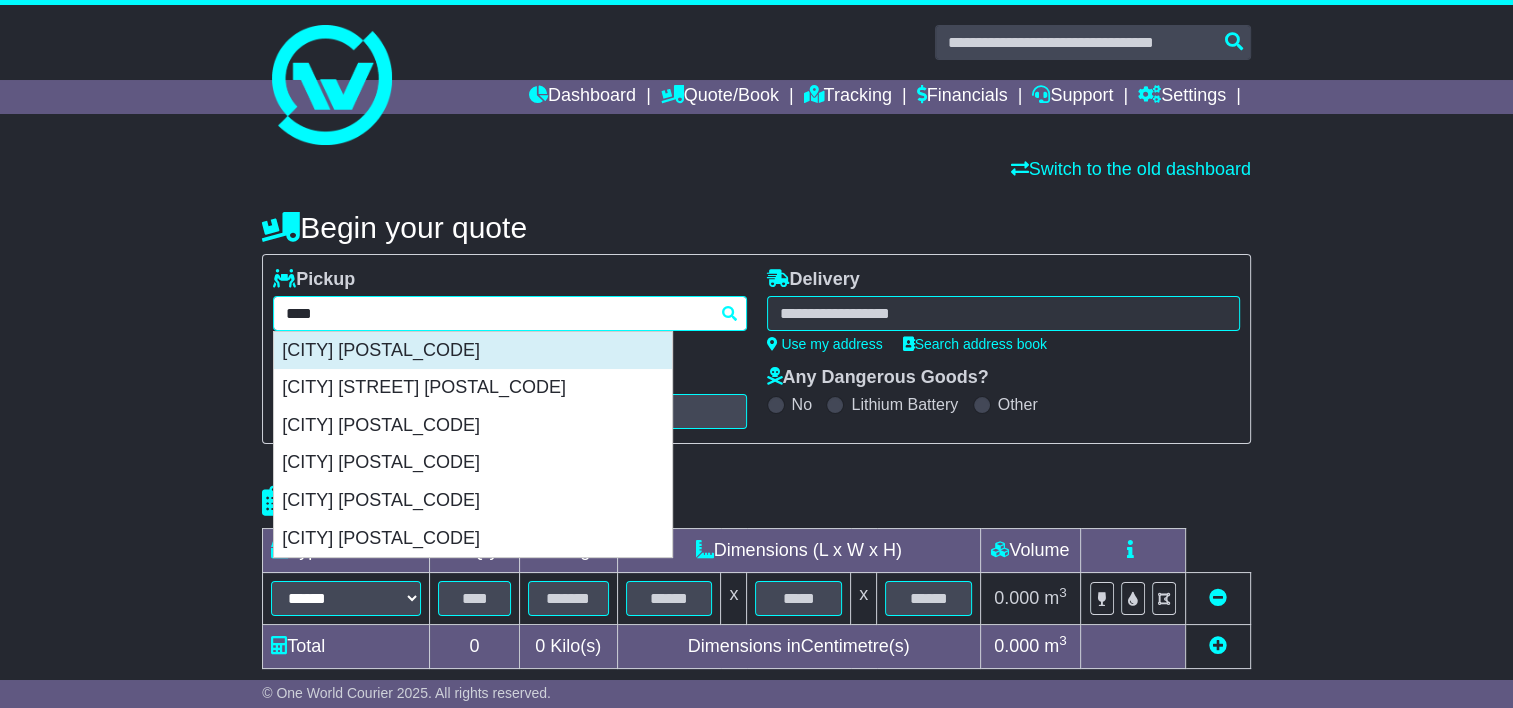 click on "[CITY] [POSTAL_CODE]" at bounding box center (473, 351) 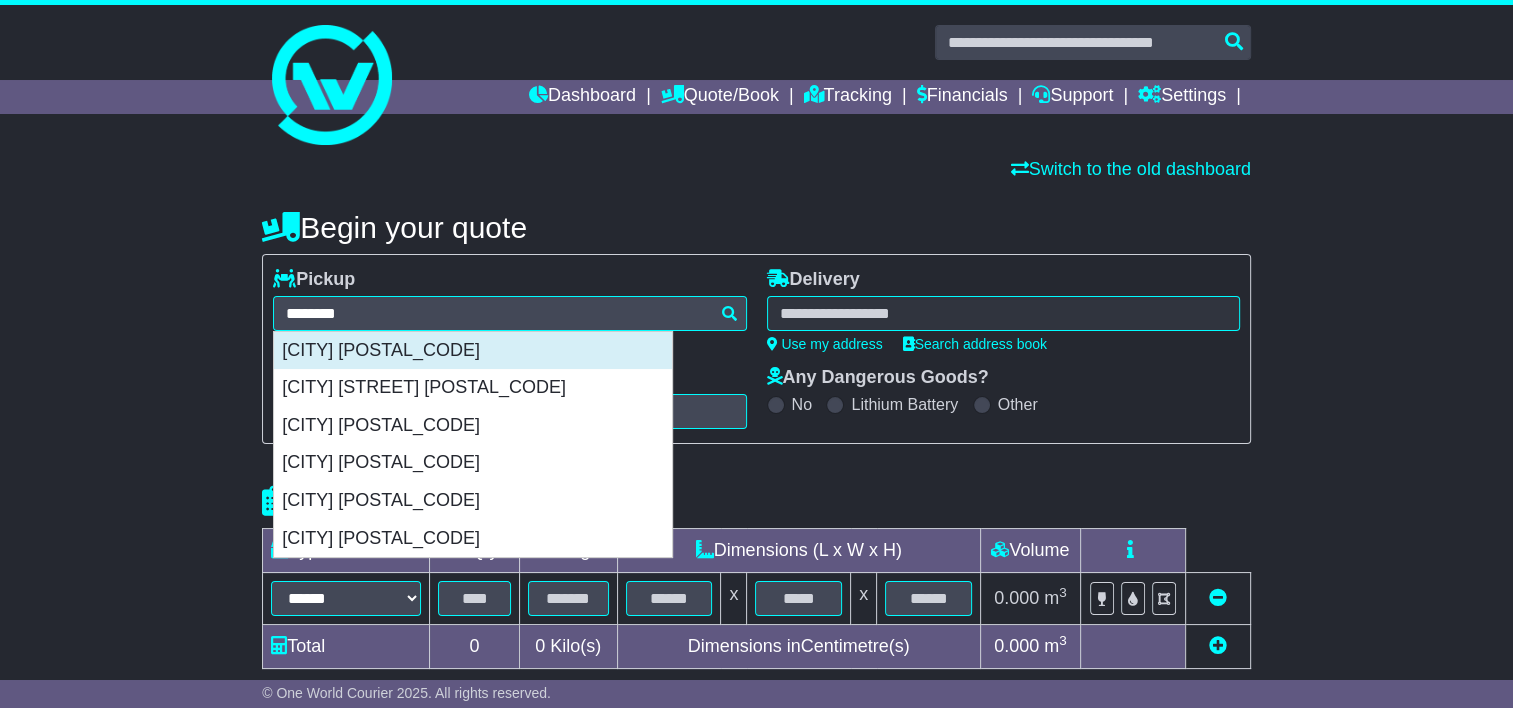 type on "**********" 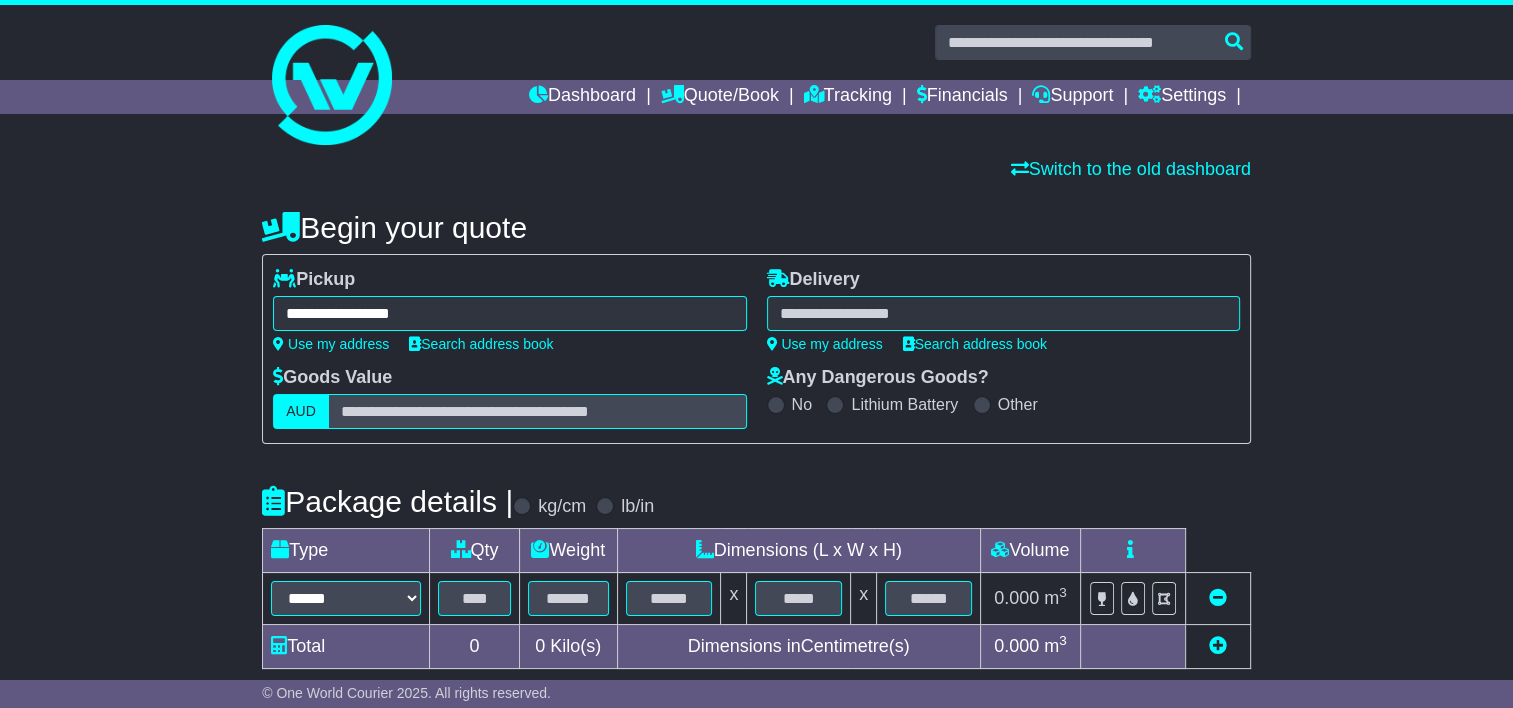 click at bounding box center [1003, 313] 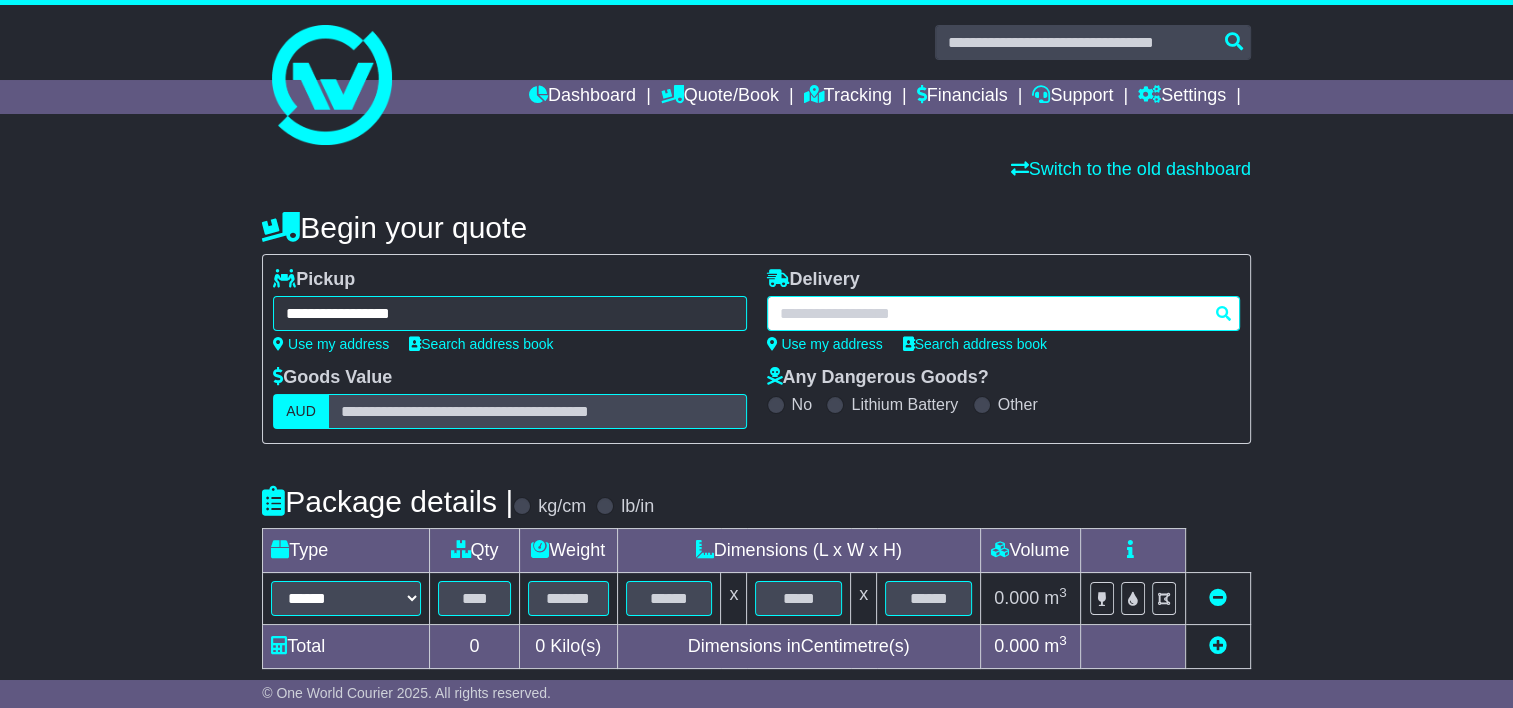 paste on "****" 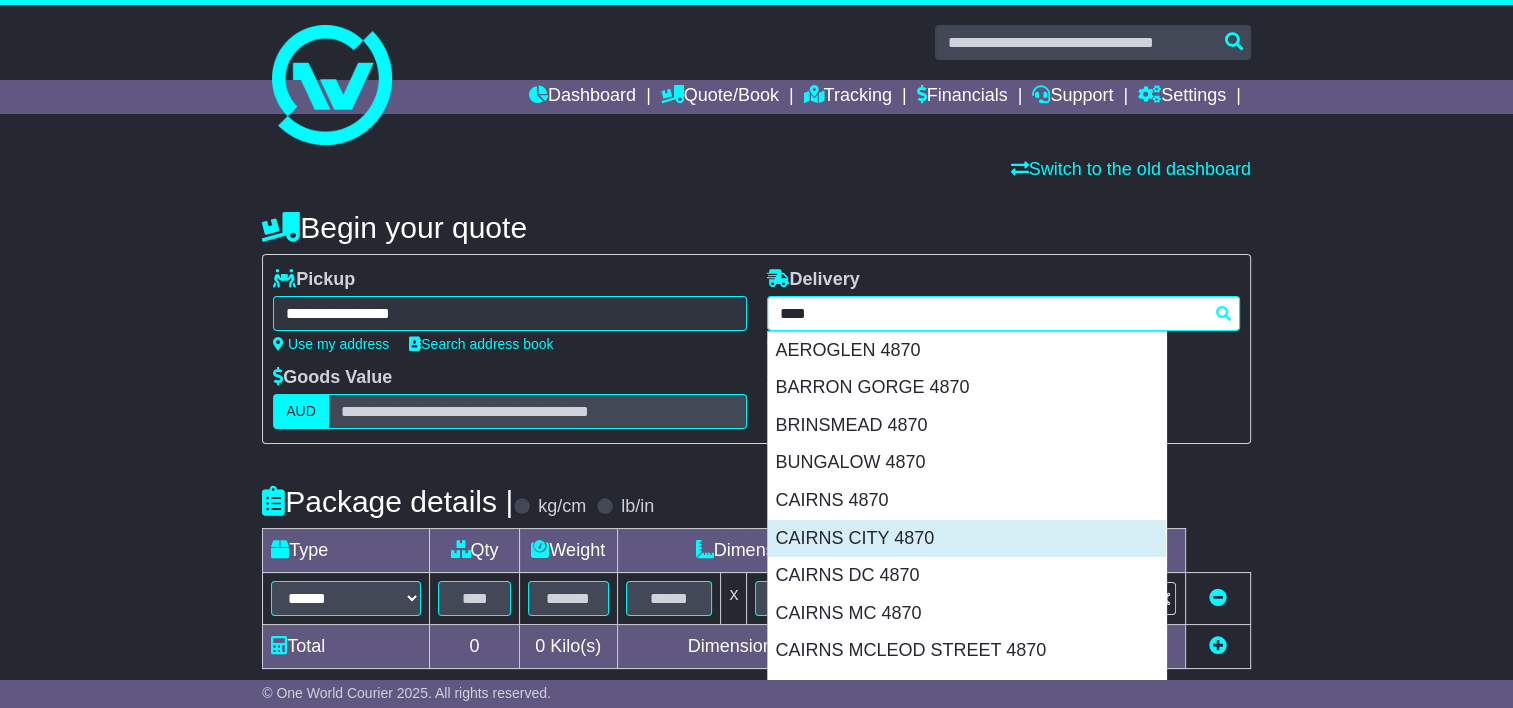 click on "CAIRNS CITY 4870" at bounding box center (967, 539) 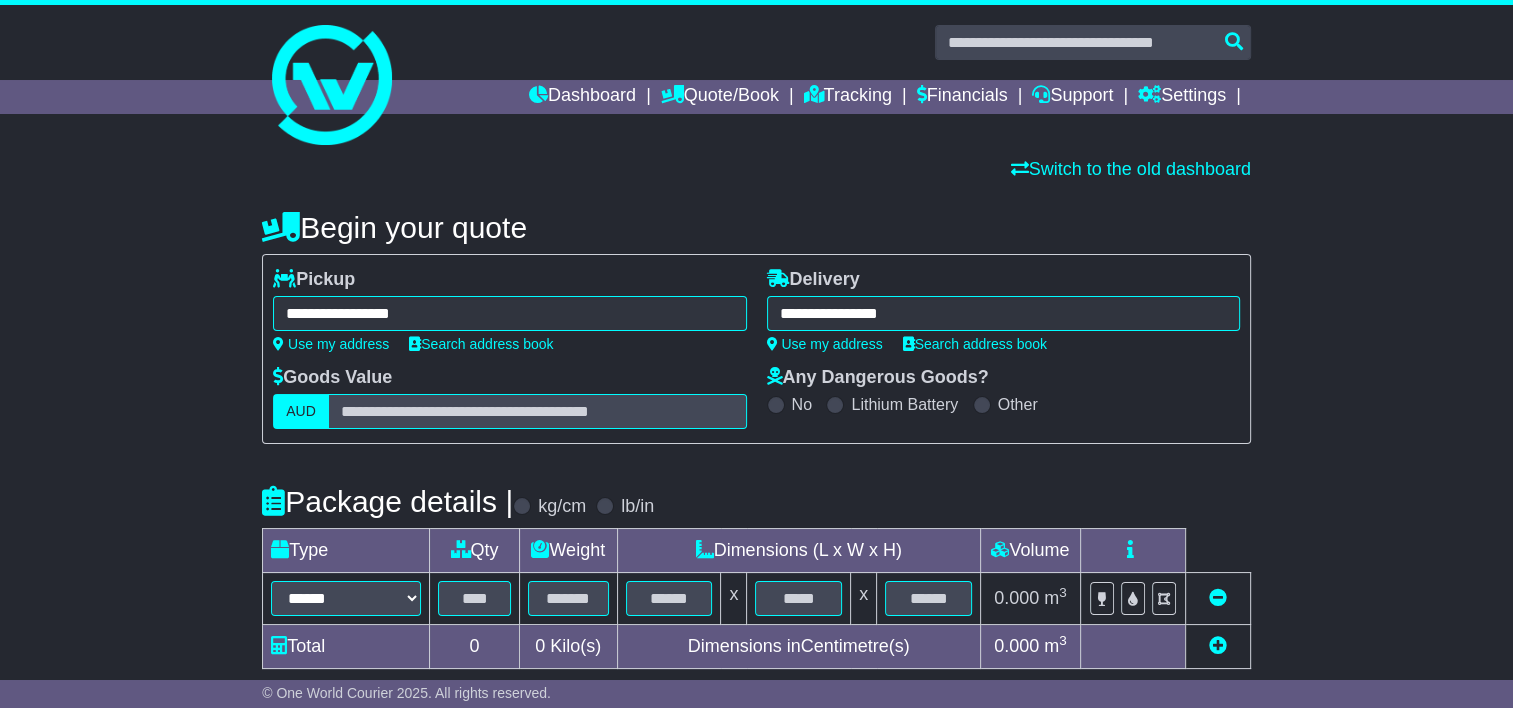 type on "**********" 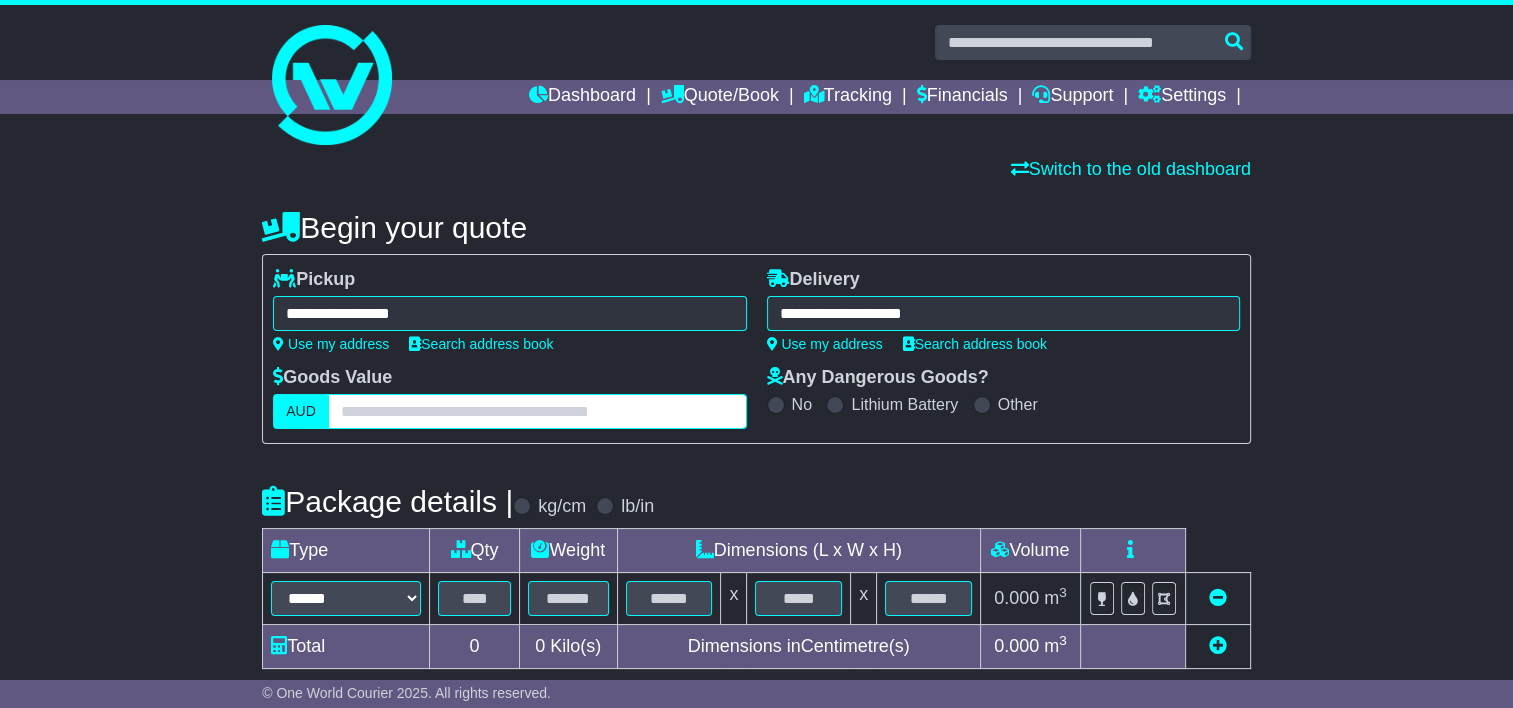 click at bounding box center (537, 411) 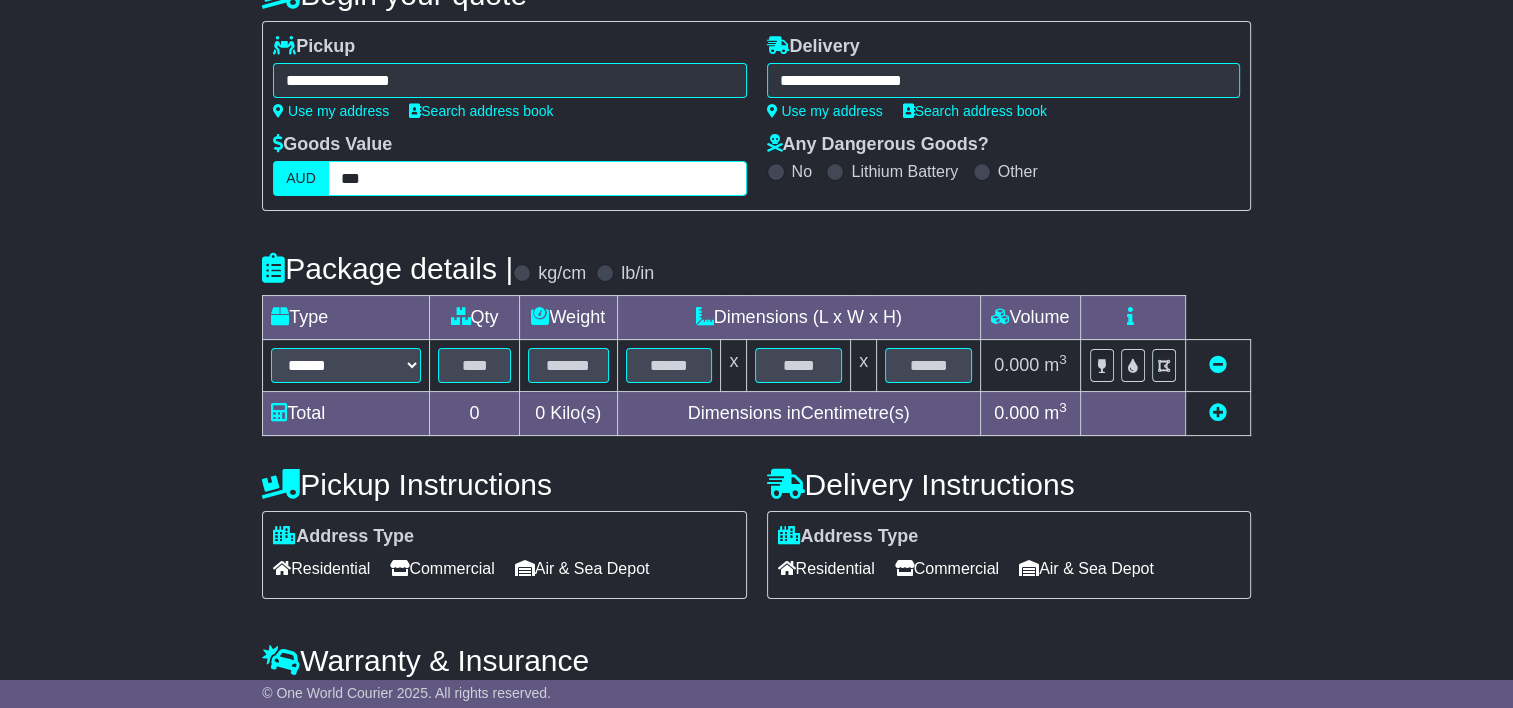 scroll, scrollTop: 300, scrollLeft: 0, axis: vertical 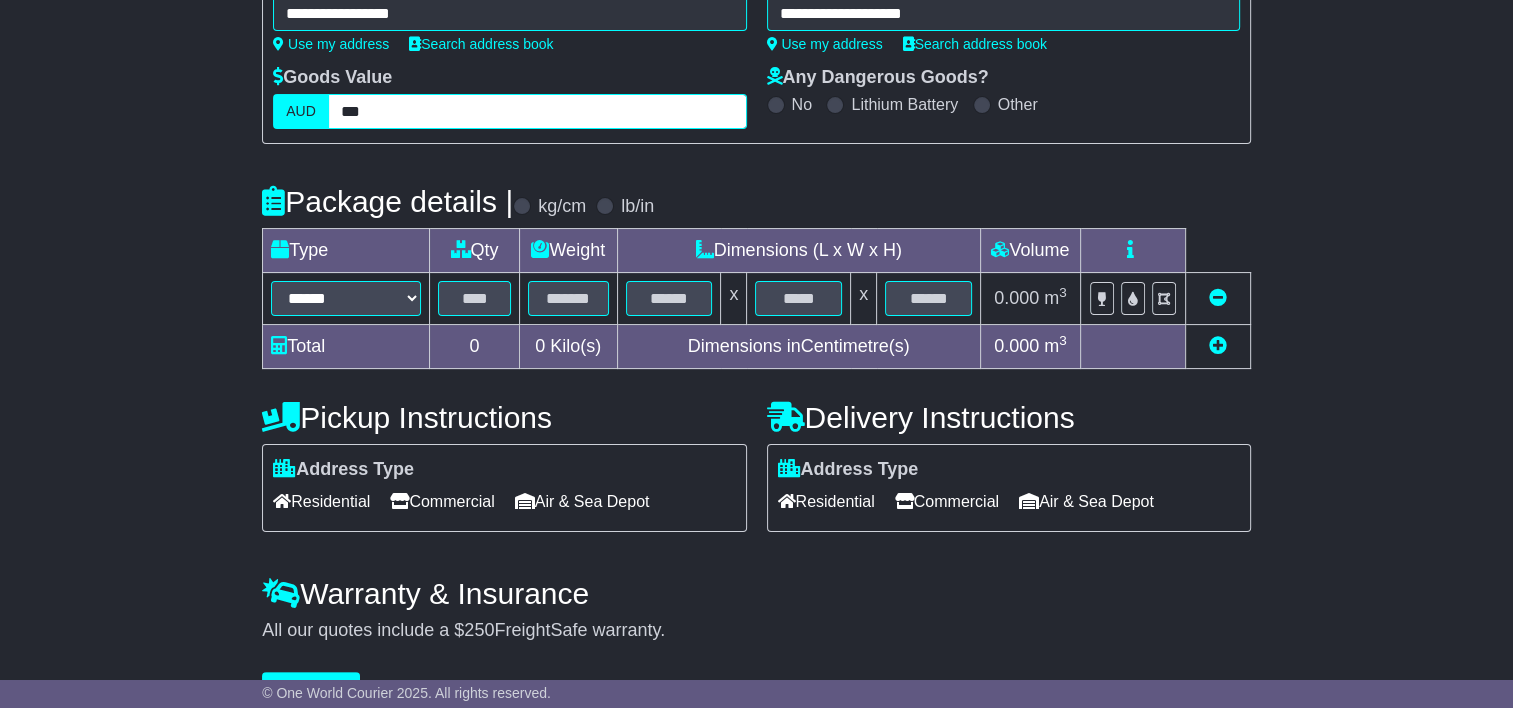 type on "***" 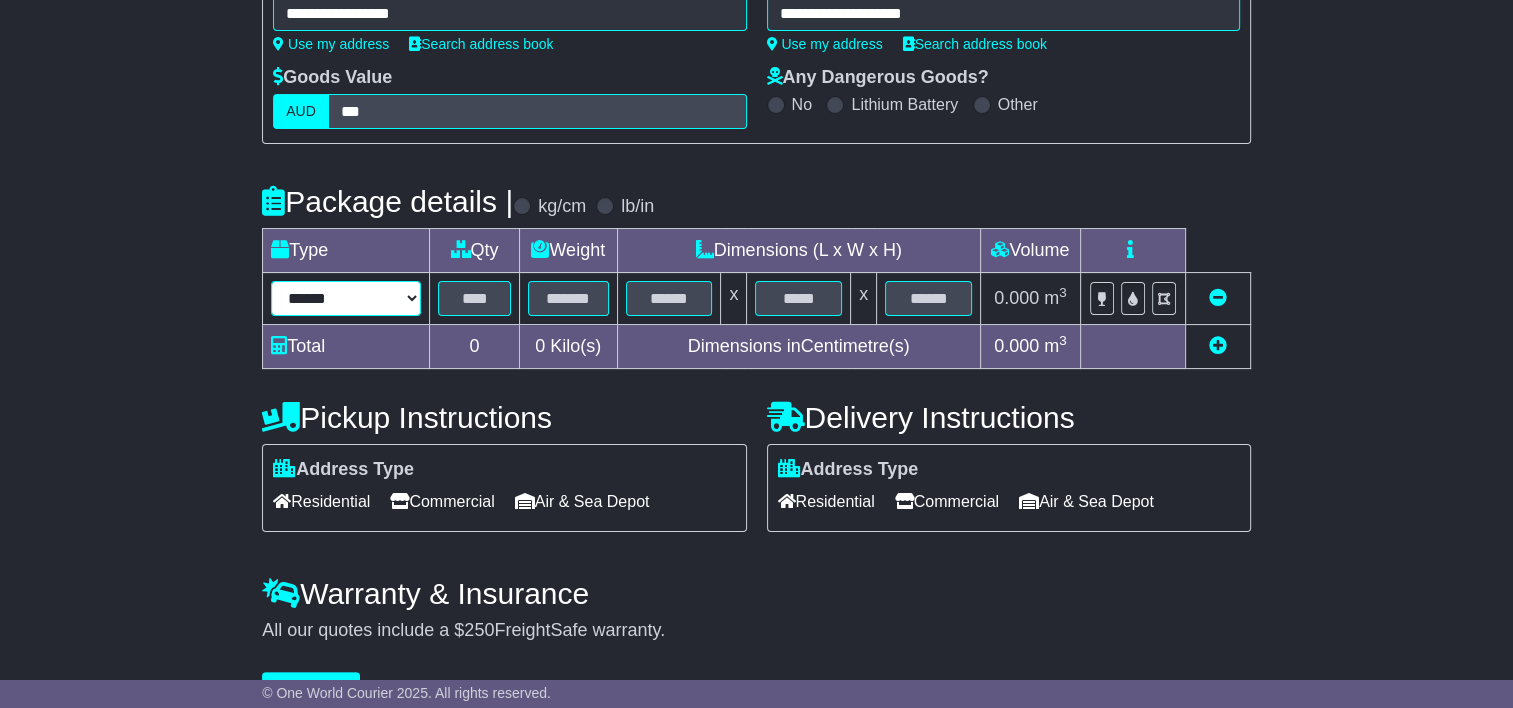 click on "****** ****** *** ******** ***** **** **** ****** *** *******" at bounding box center (346, 298) 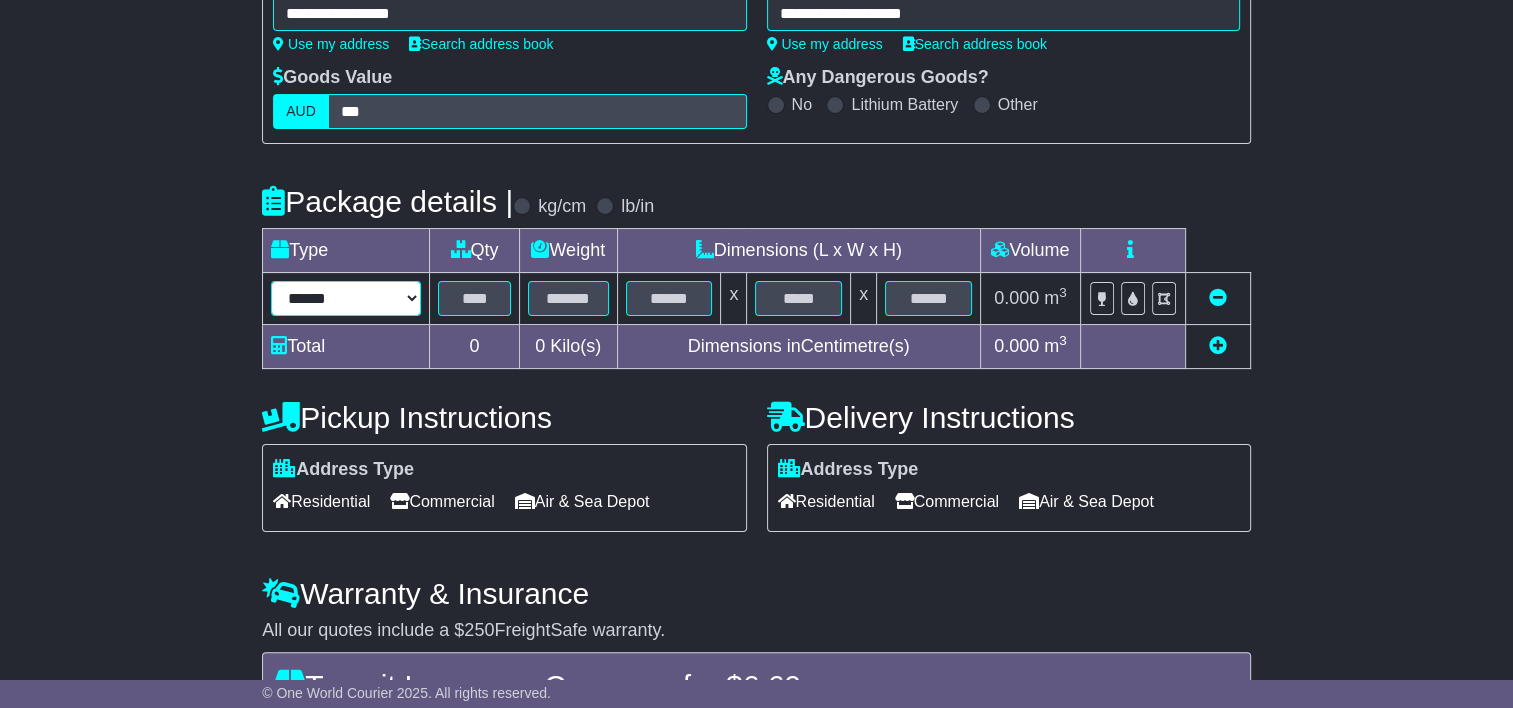 select on "*****" 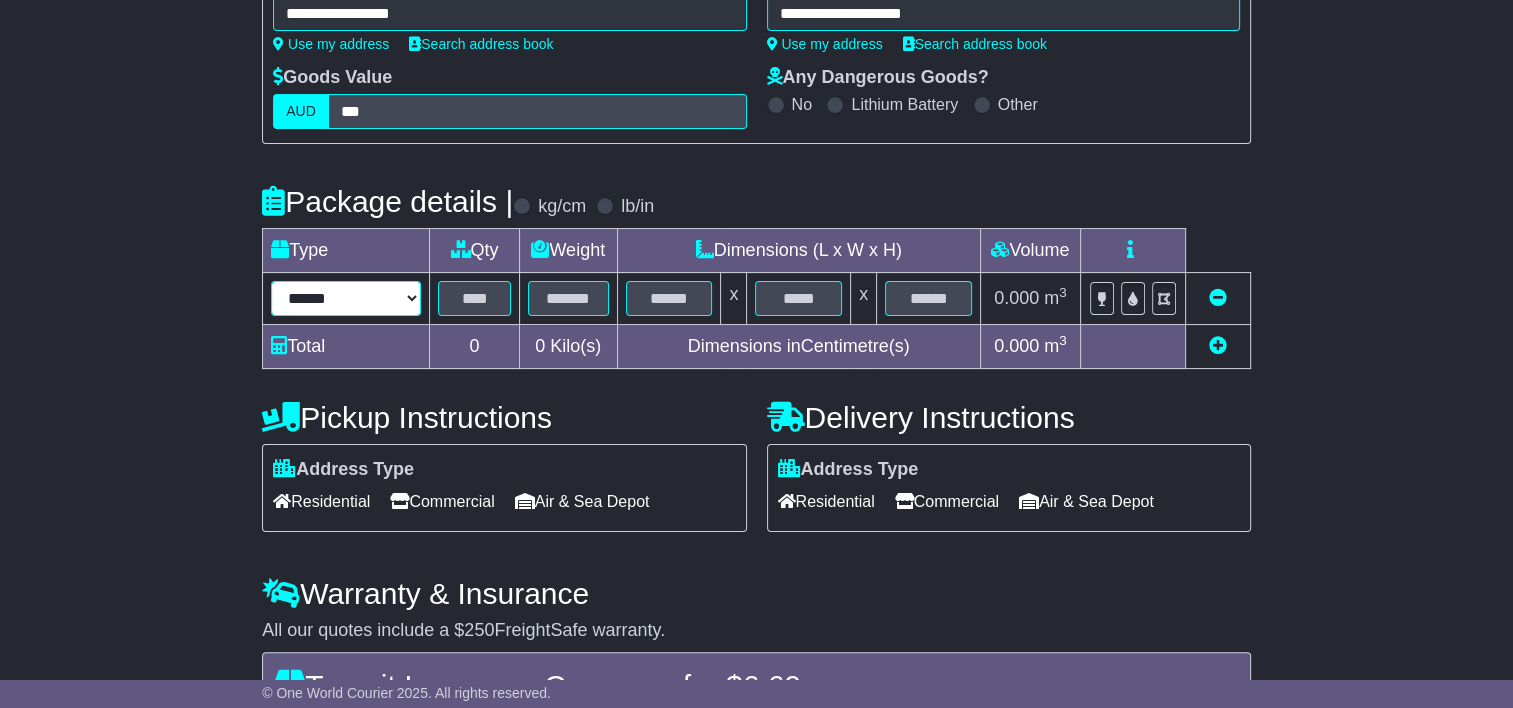 click on "****** ****** *** ******** ***** **** **** ****** *** *******" at bounding box center (346, 298) 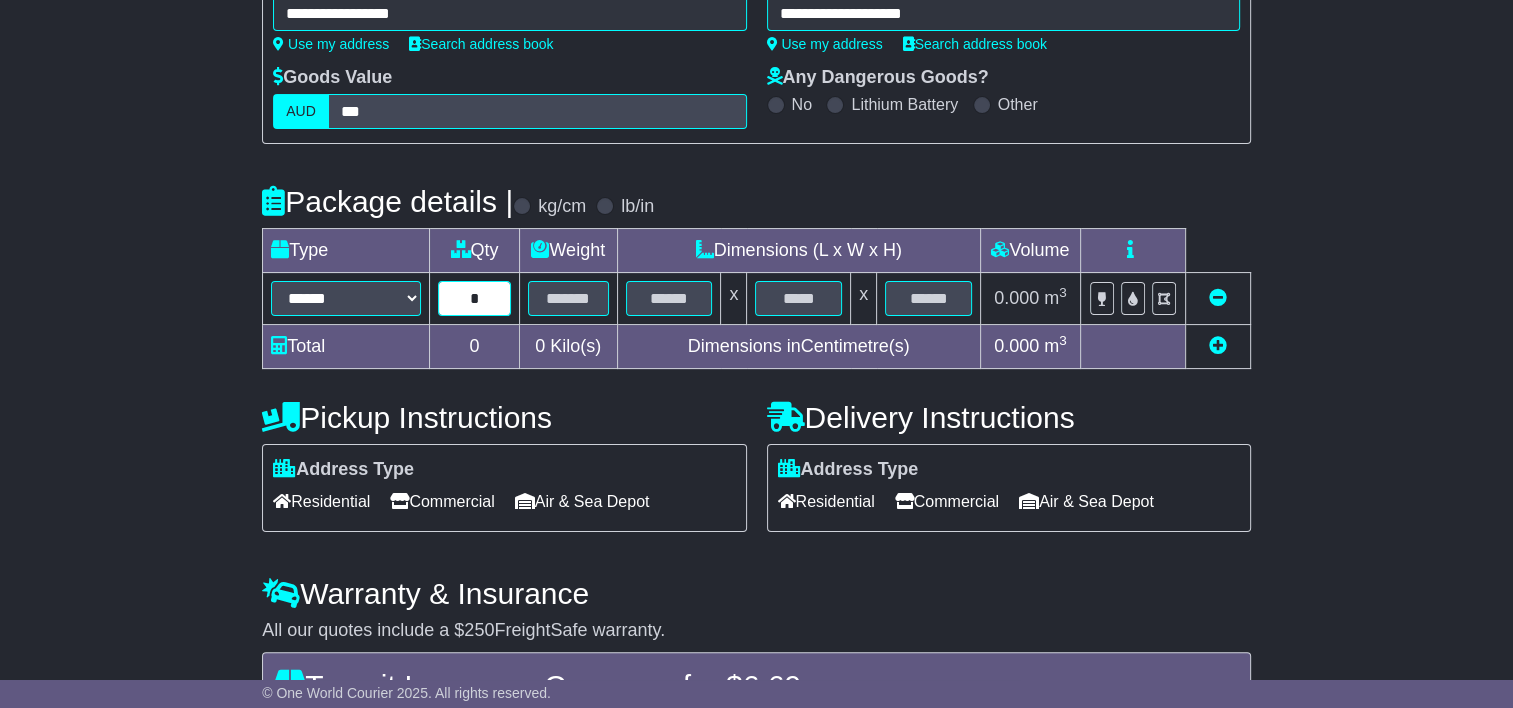 type on "*" 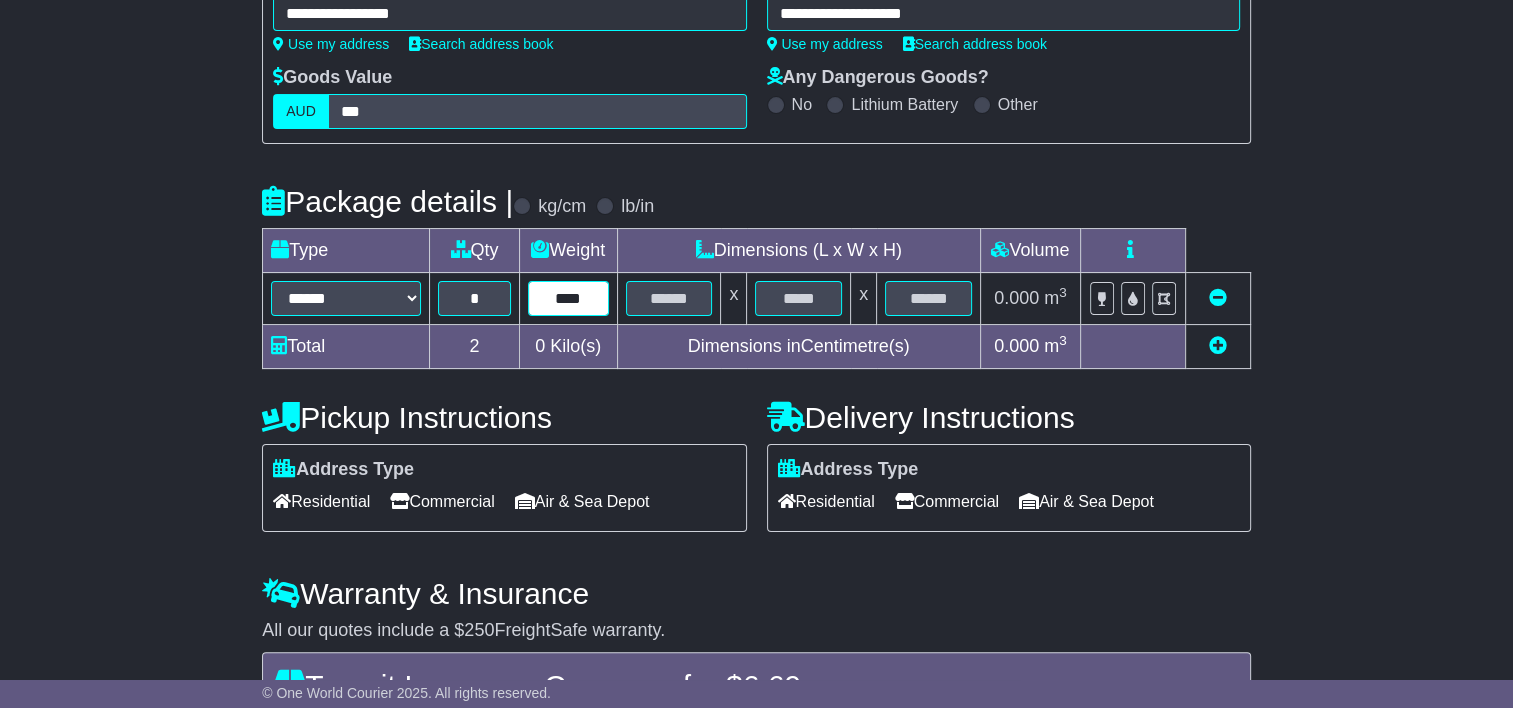 type on "****" 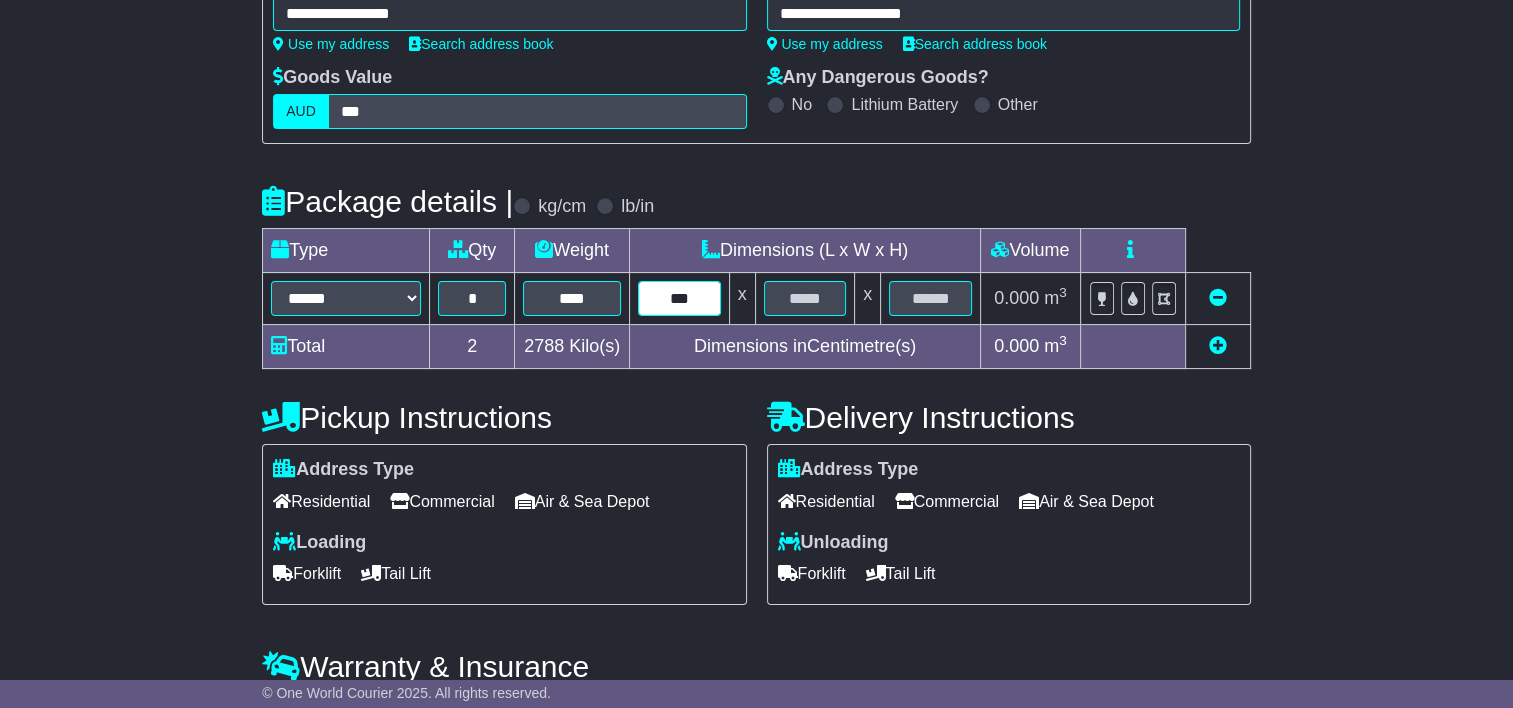 type on "***" 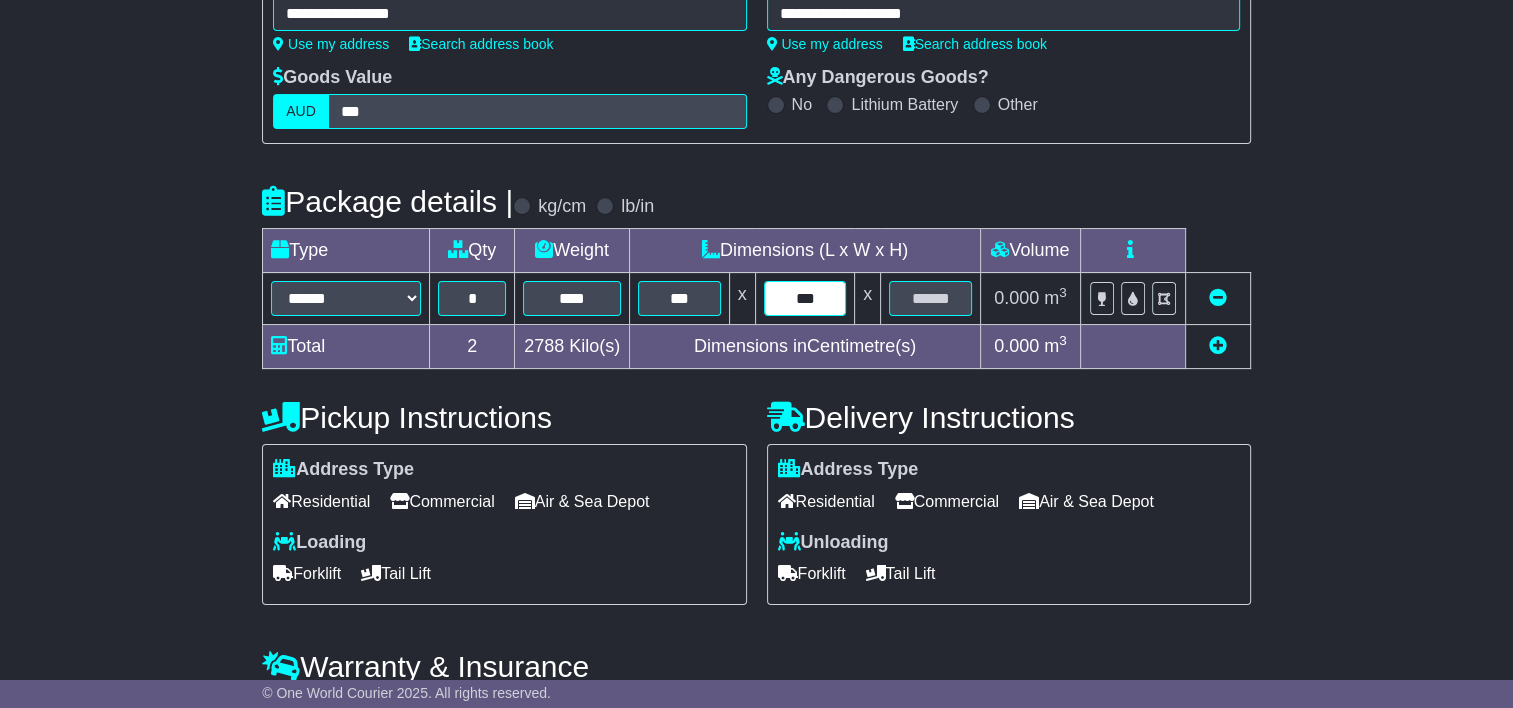 type on "***" 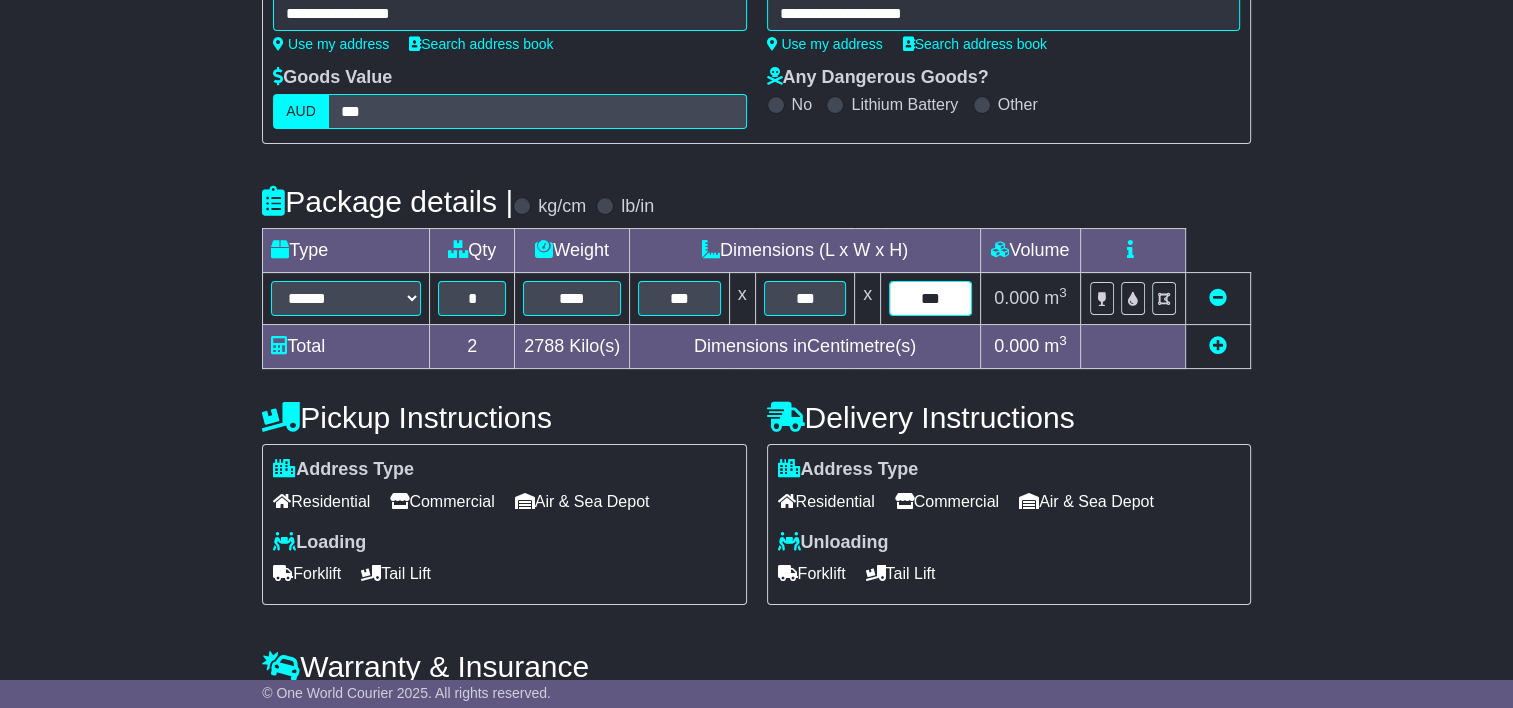type on "***" 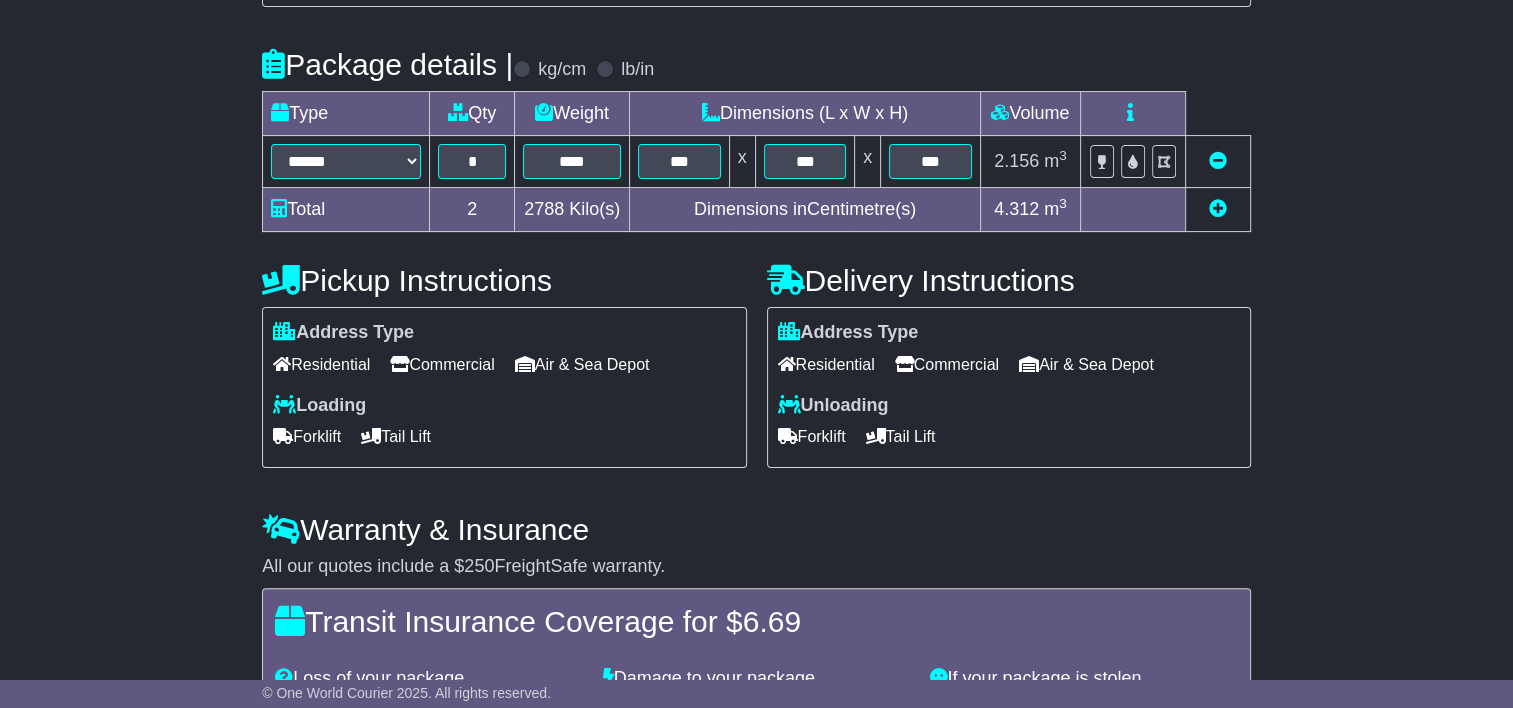 scroll, scrollTop: 337, scrollLeft: 0, axis: vertical 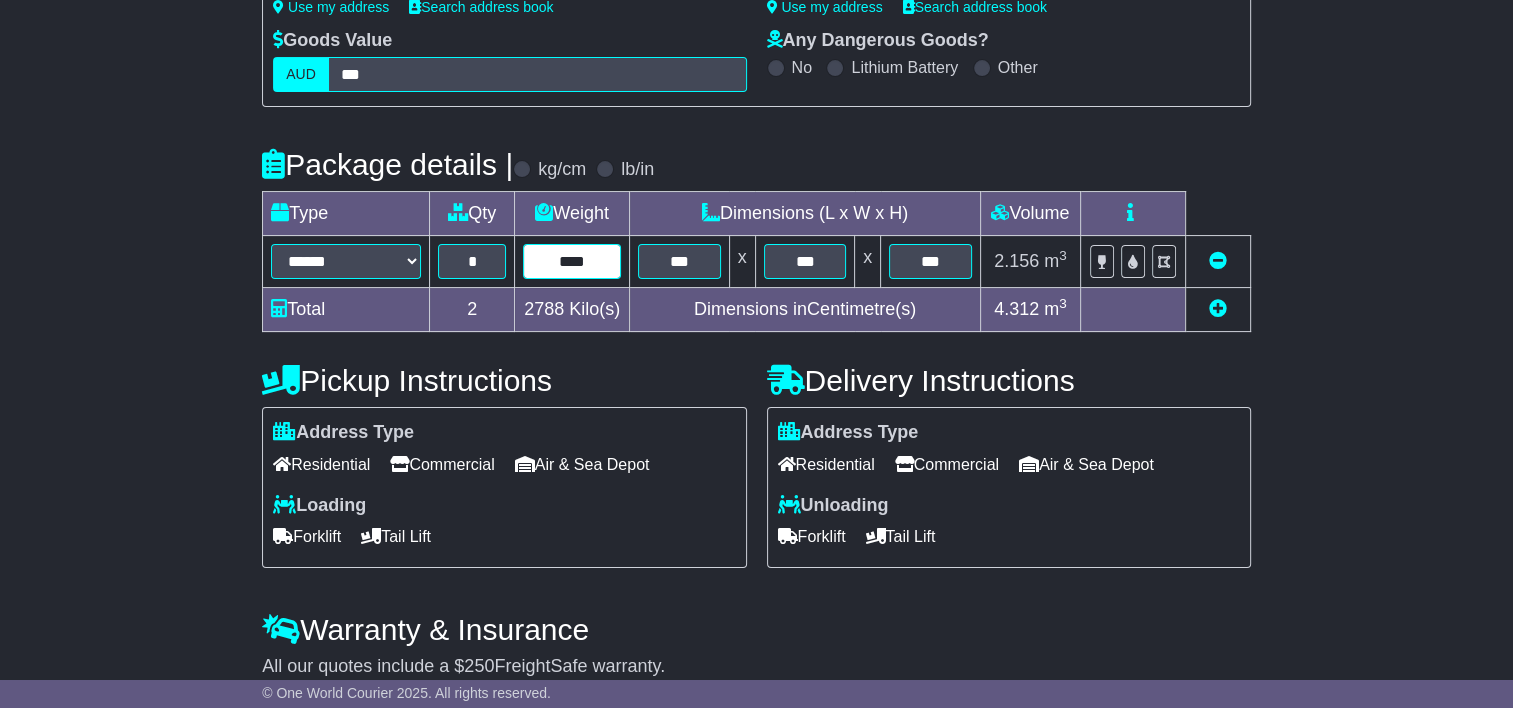 click on "****" at bounding box center [572, 261] 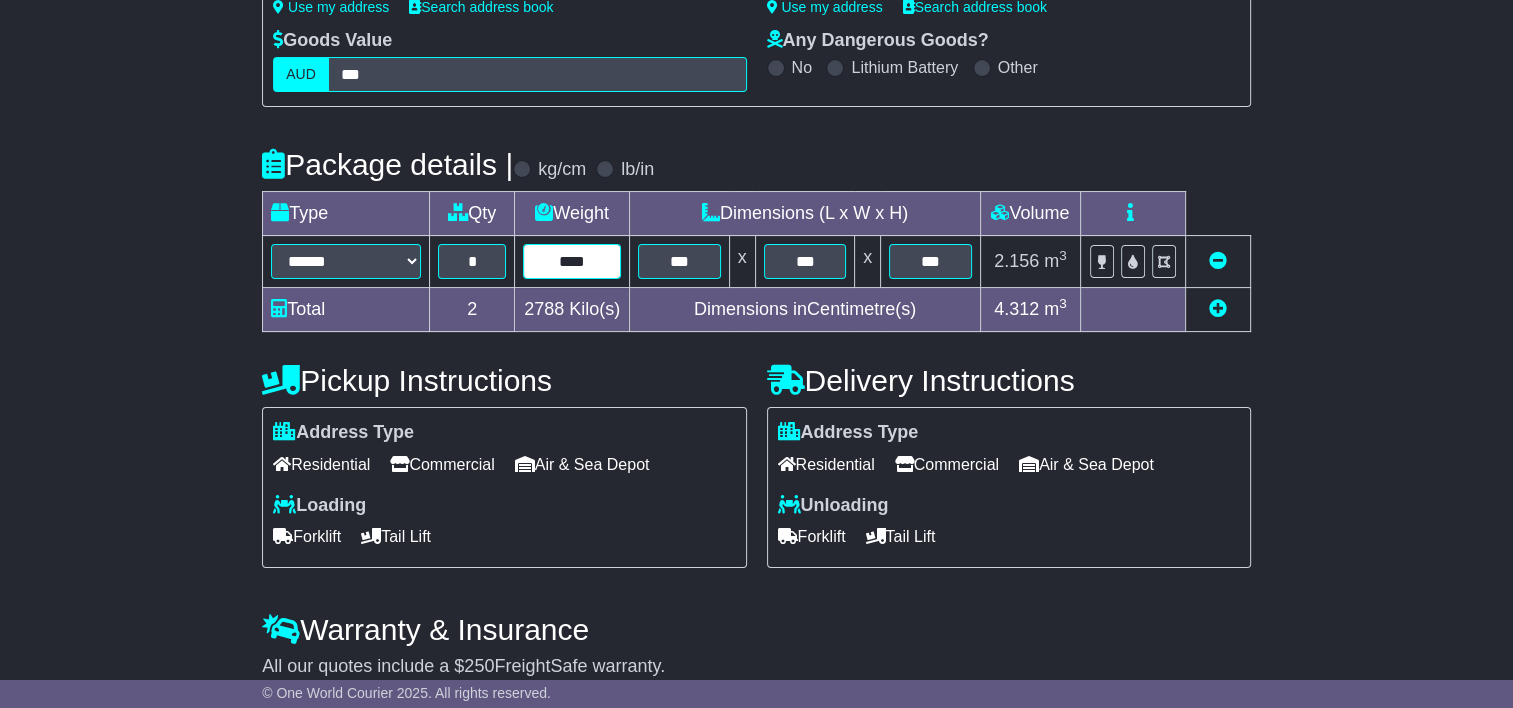 type on "****" 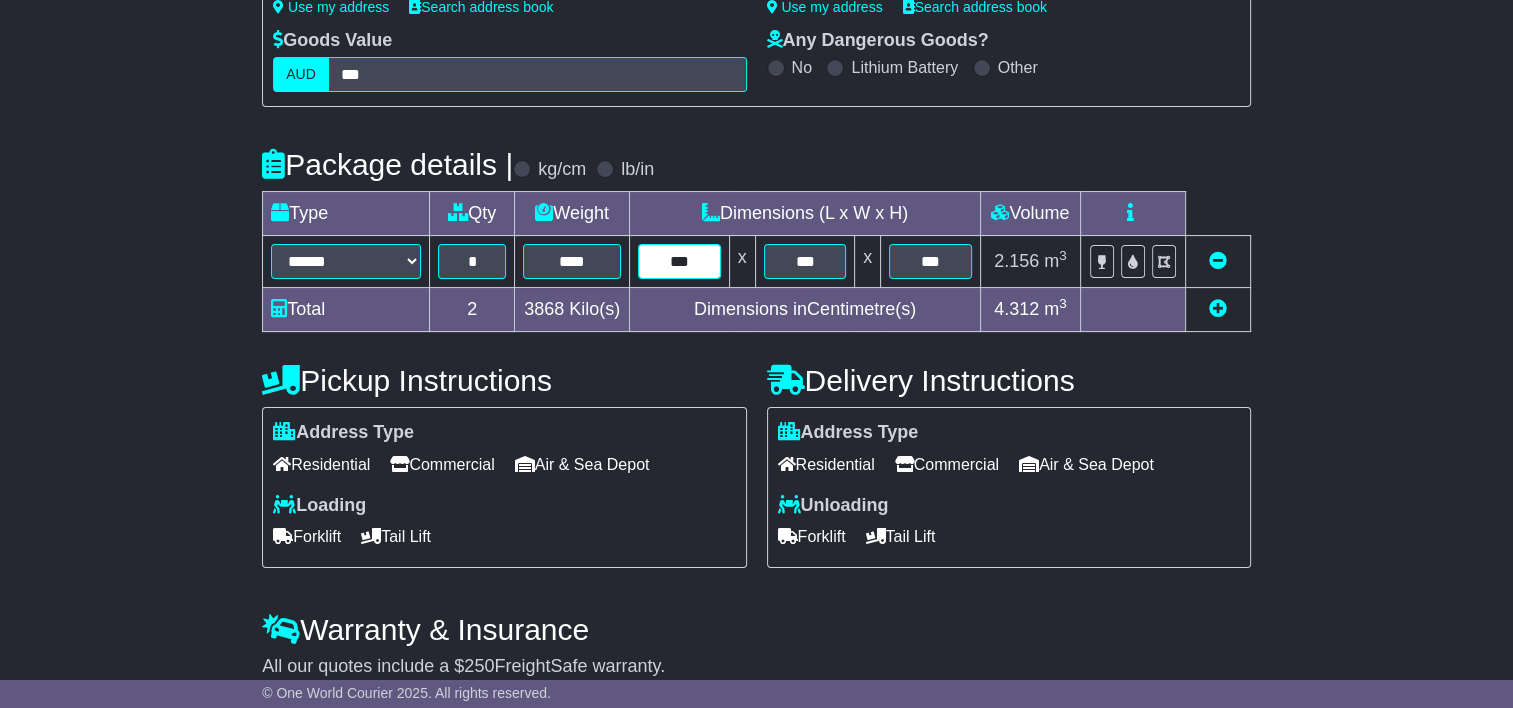 scroll, scrollTop: 437, scrollLeft: 0, axis: vertical 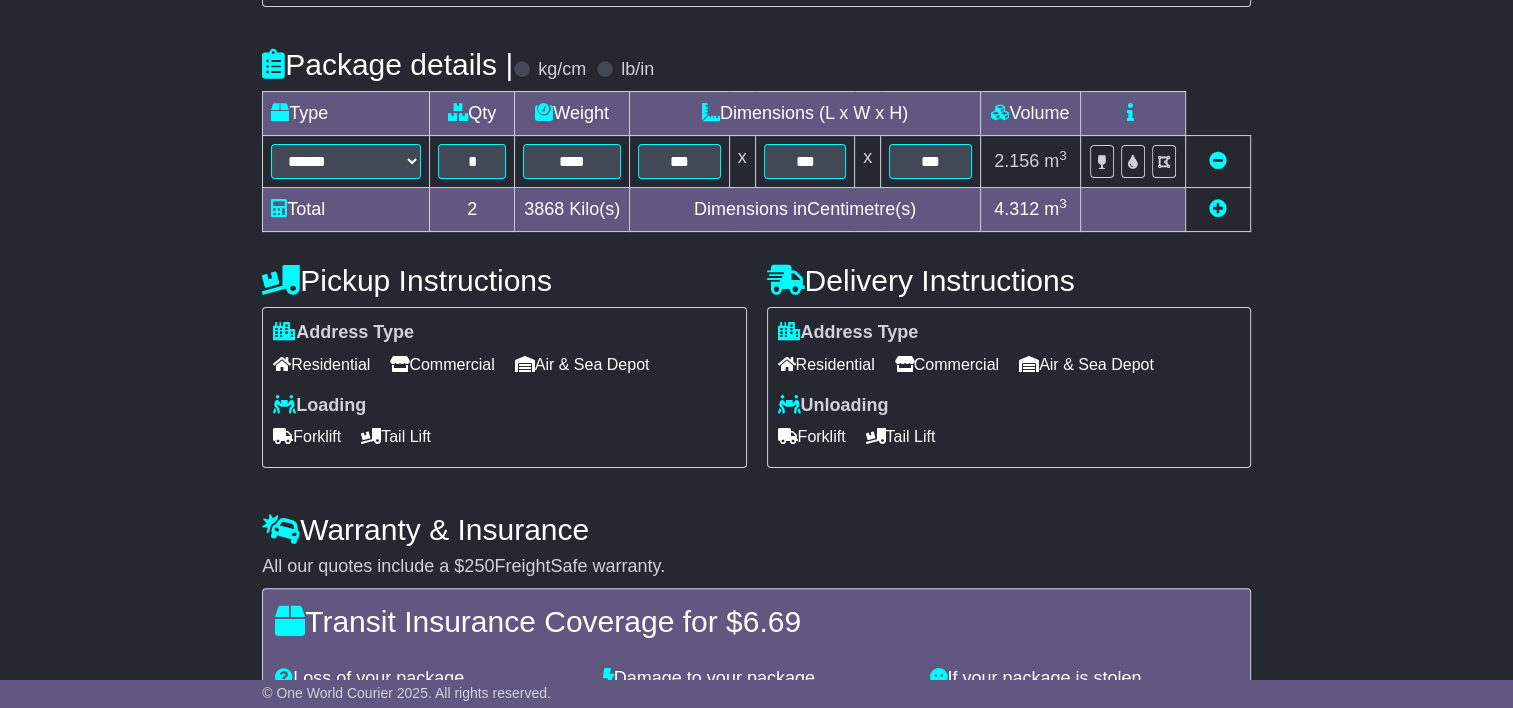 click on "Commercial" at bounding box center (442, 364) 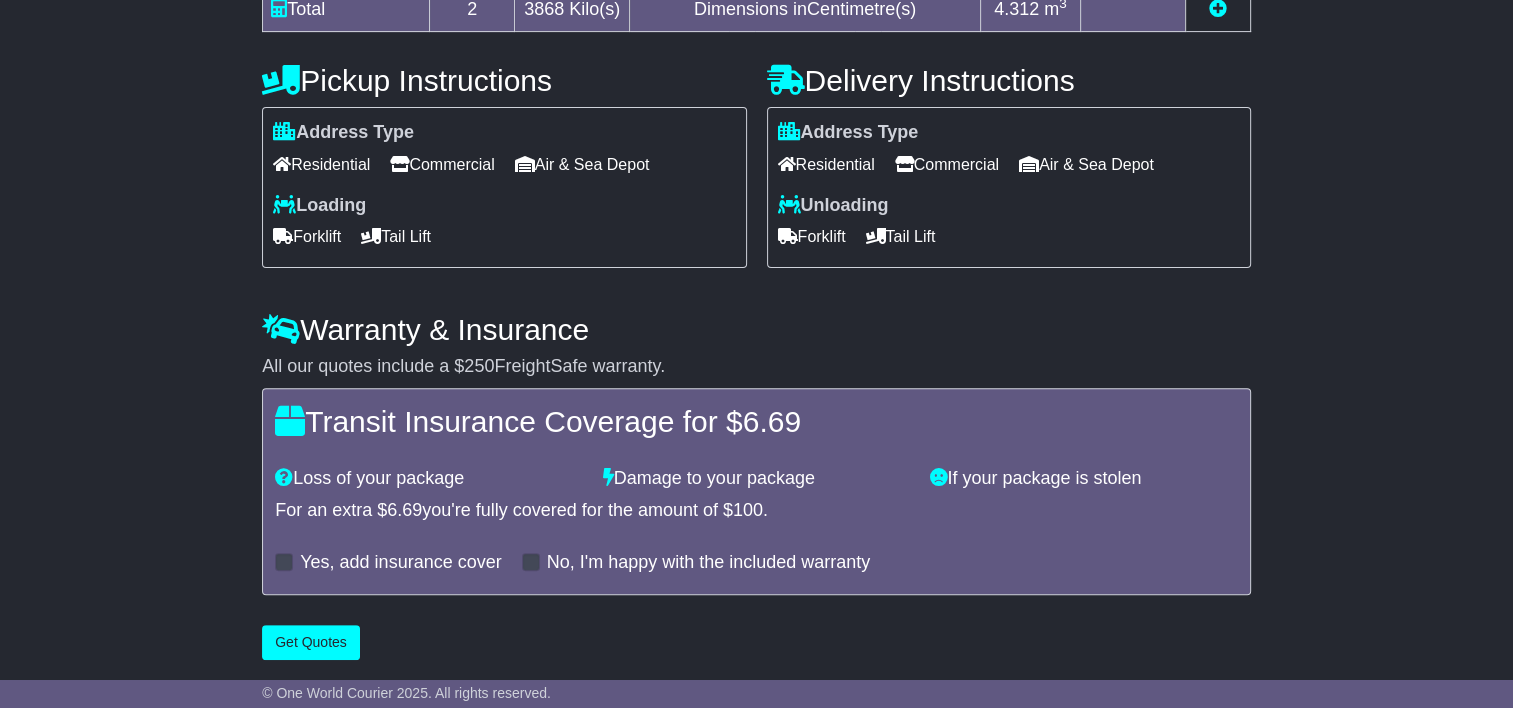 scroll, scrollTop: 640, scrollLeft: 0, axis: vertical 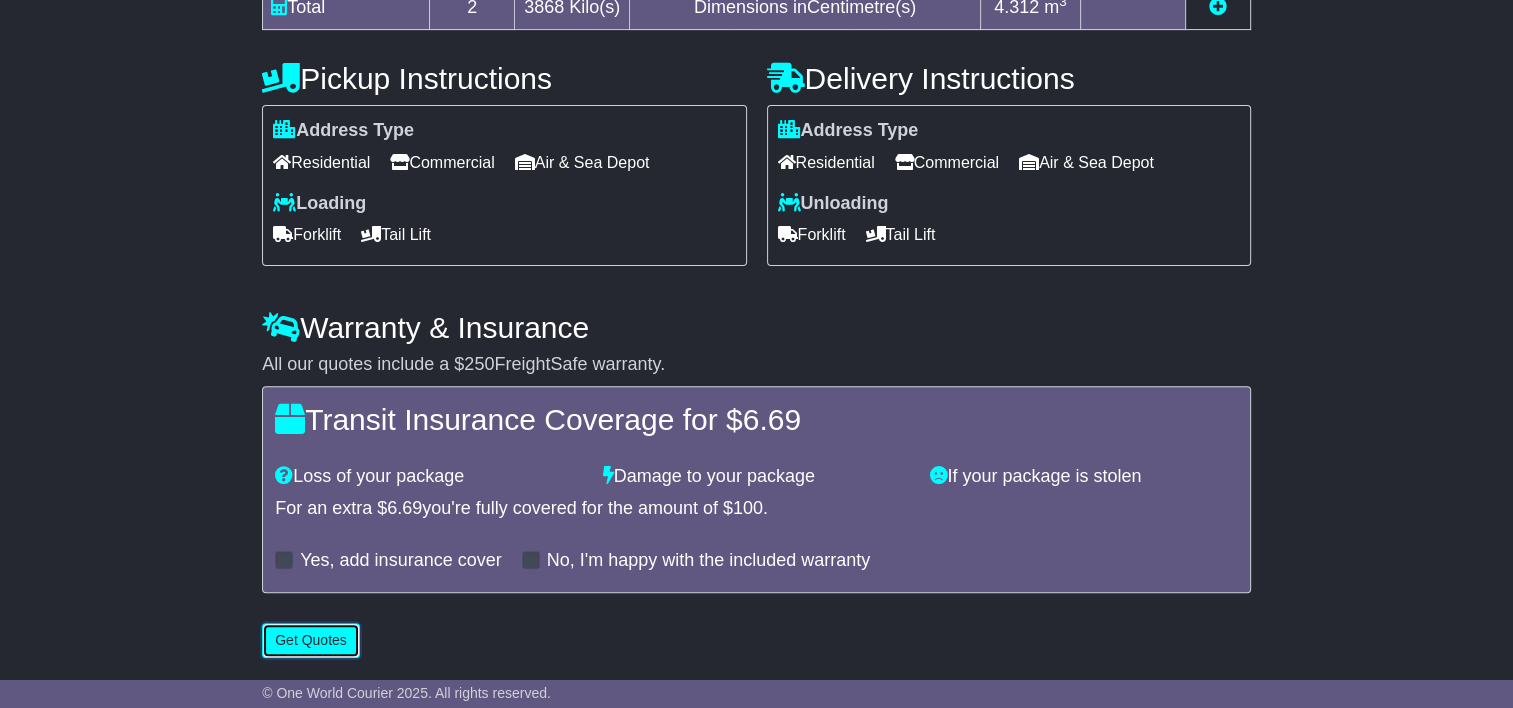 click on "Get Quotes" at bounding box center [311, 640] 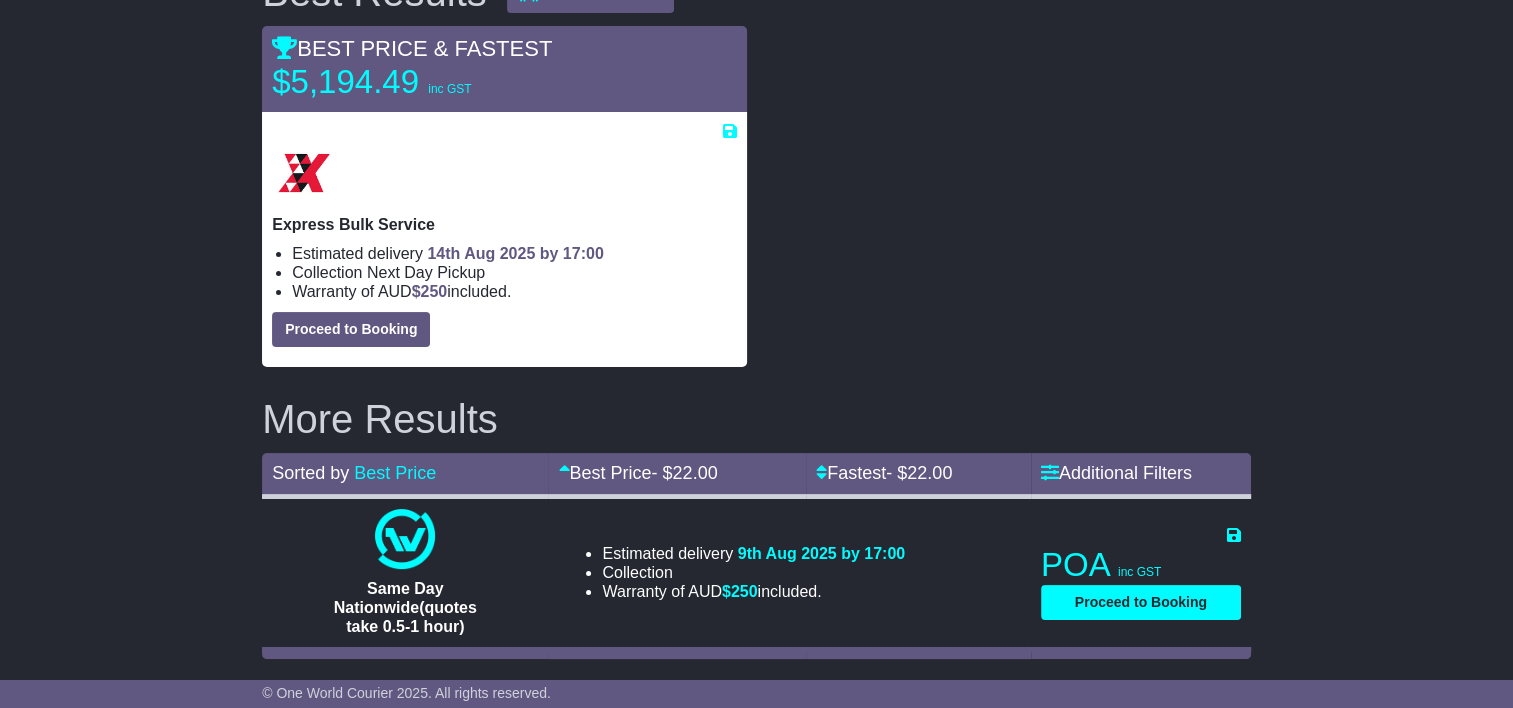 scroll, scrollTop: 0, scrollLeft: 0, axis: both 